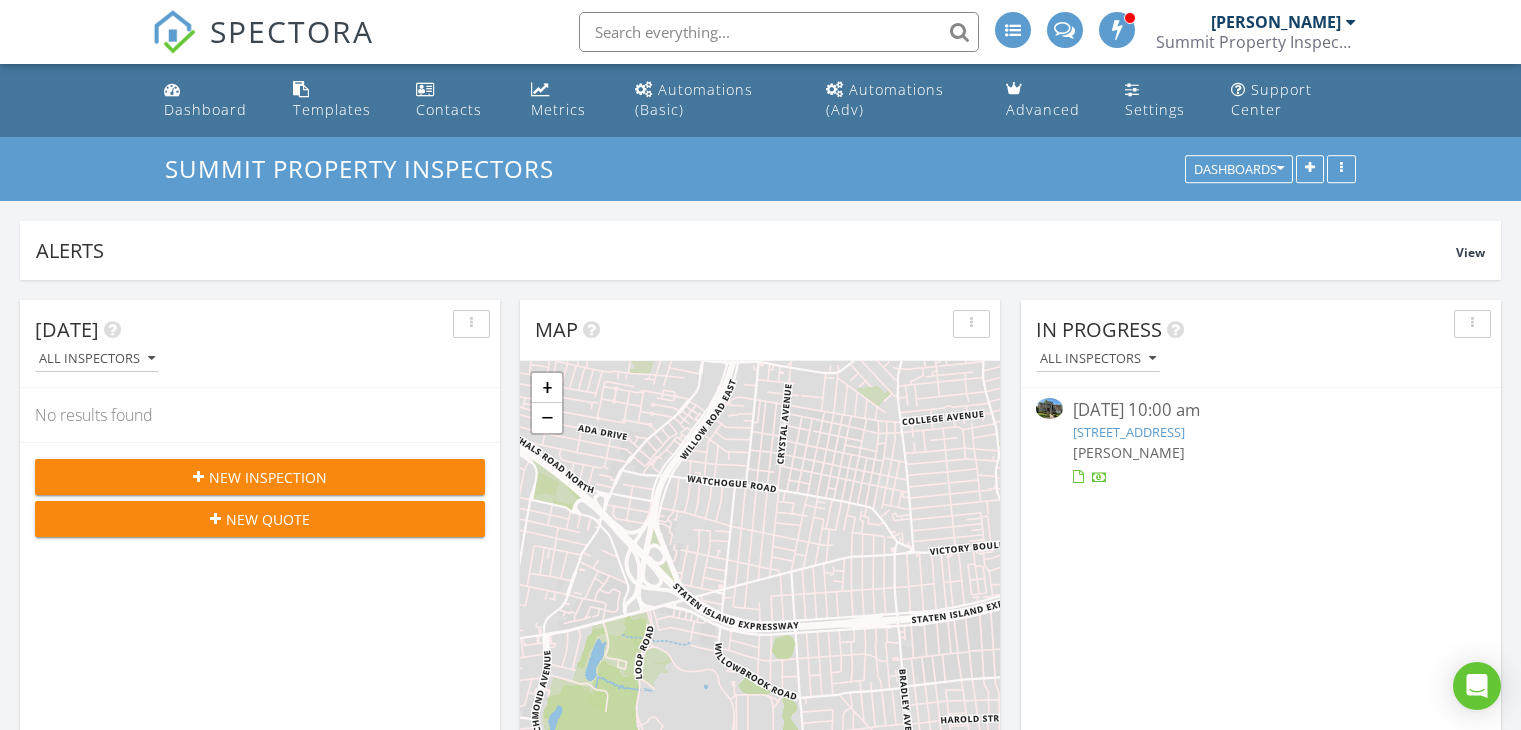 scroll, scrollTop: 0, scrollLeft: 0, axis: both 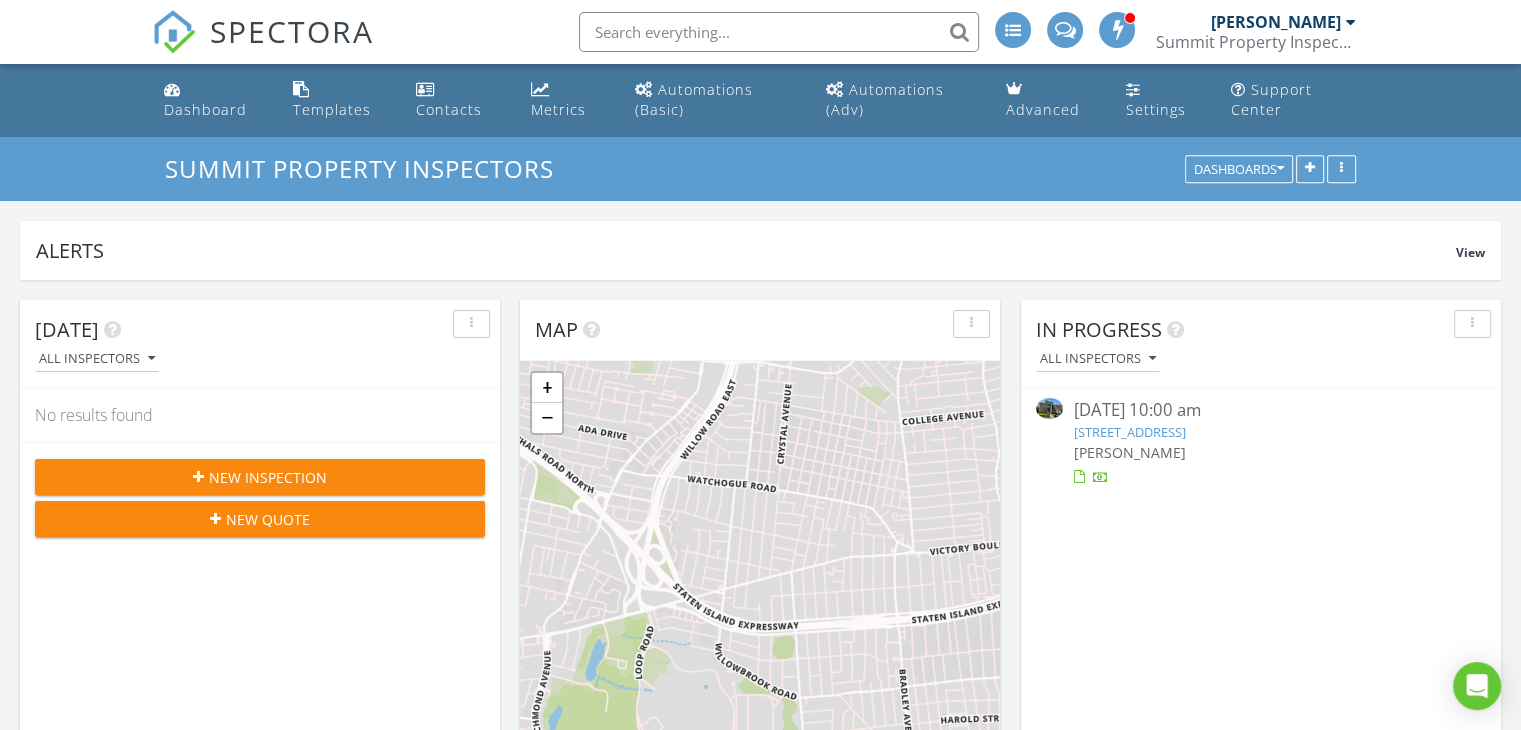 click on "10 Spruce Ct, STATEN ISLAND, NY 10307" at bounding box center [1129, 432] 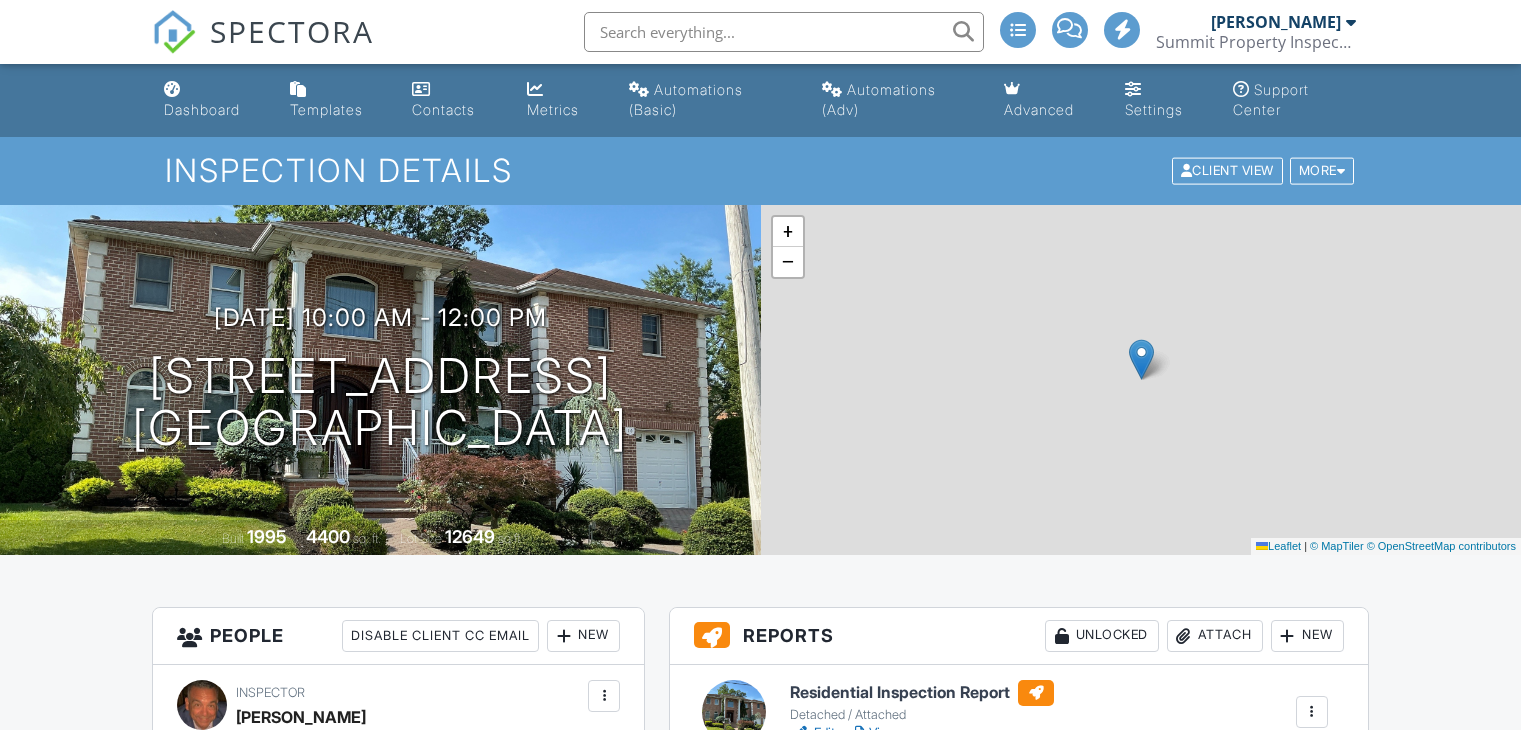 scroll, scrollTop: 0, scrollLeft: 0, axis: both 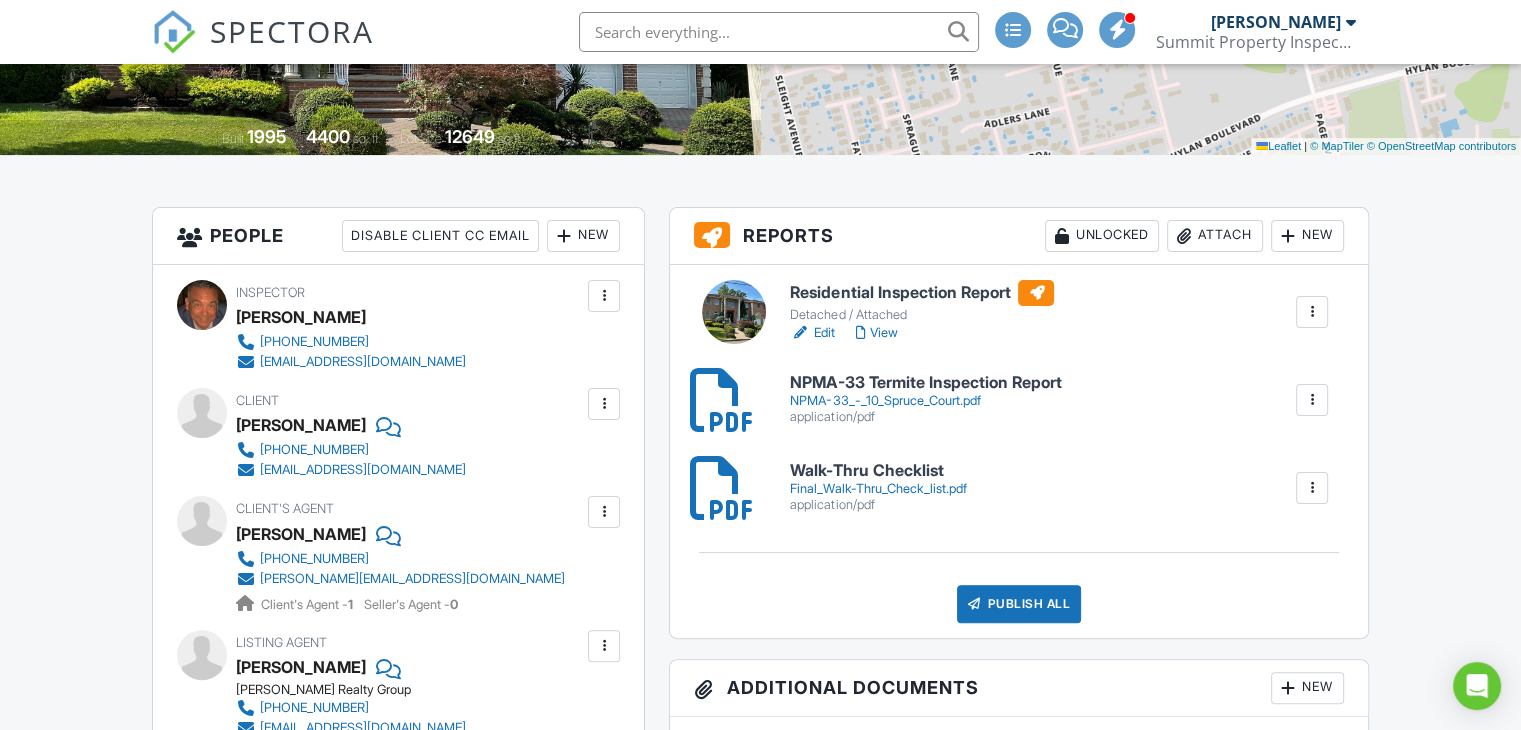 click on "Edit" at bounding box center (812, 333) 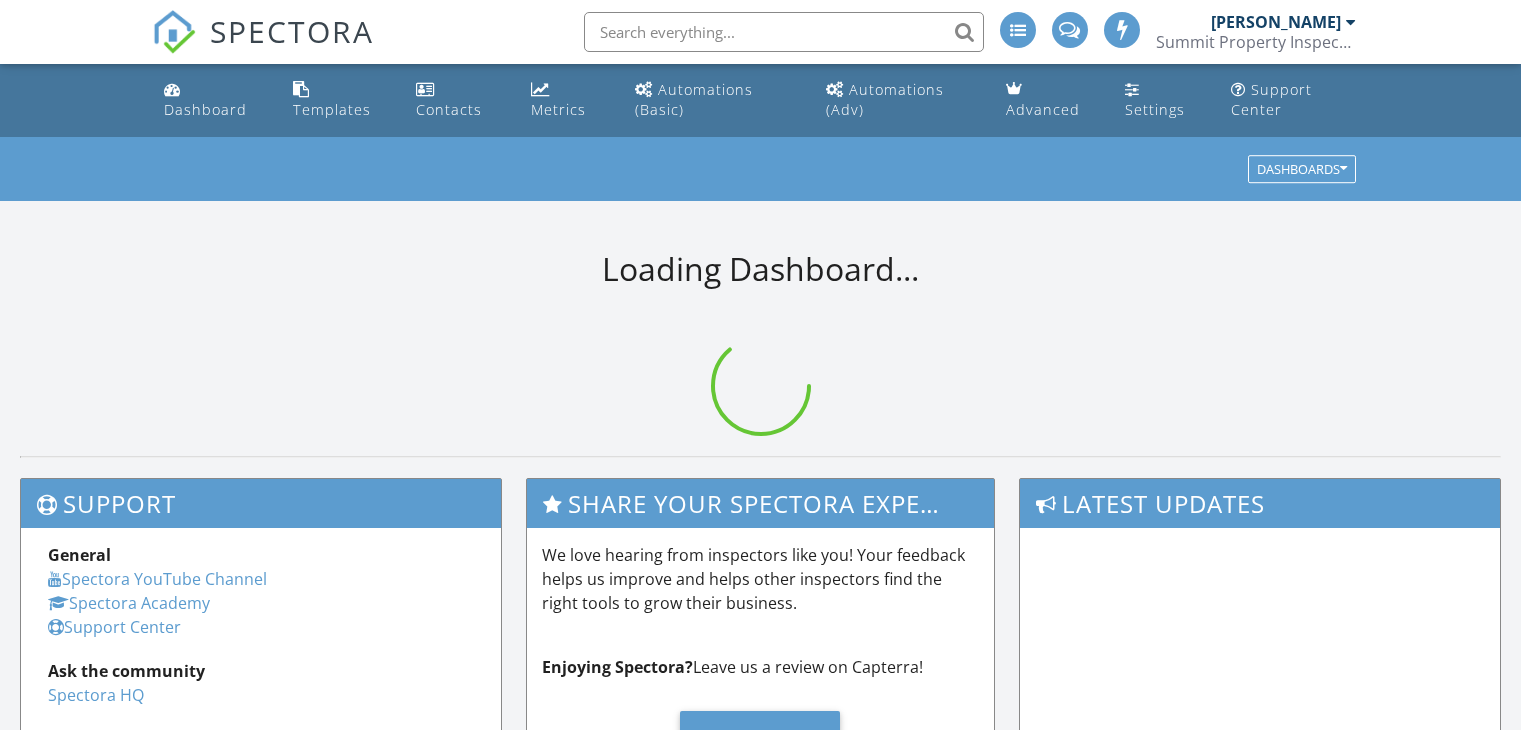 scroll, scrollTop: 0, scrollLeft: 0, axis: both 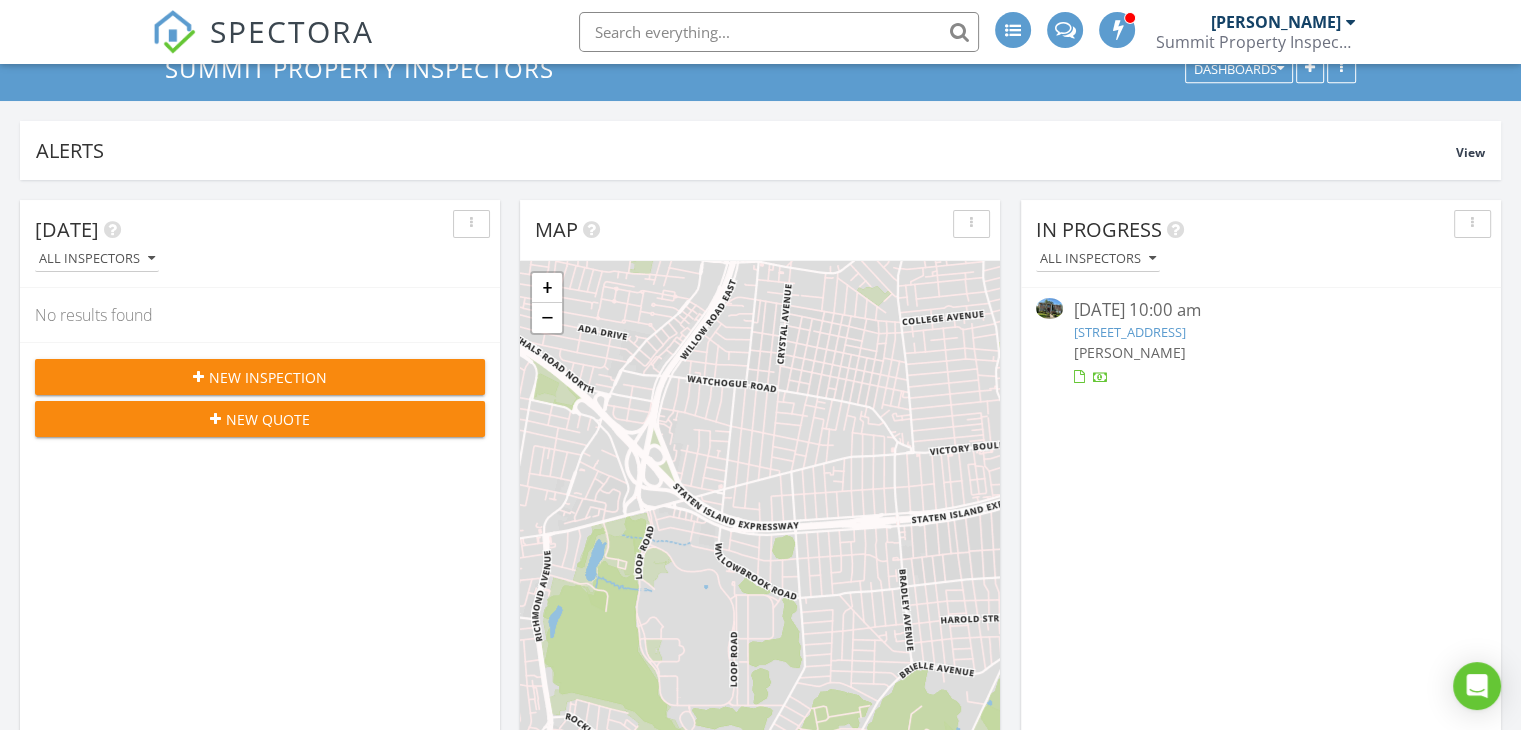 click on "10 Spruce Ct, STATEN ISLAND, NY 10307" at bounding box center (1129, 332) 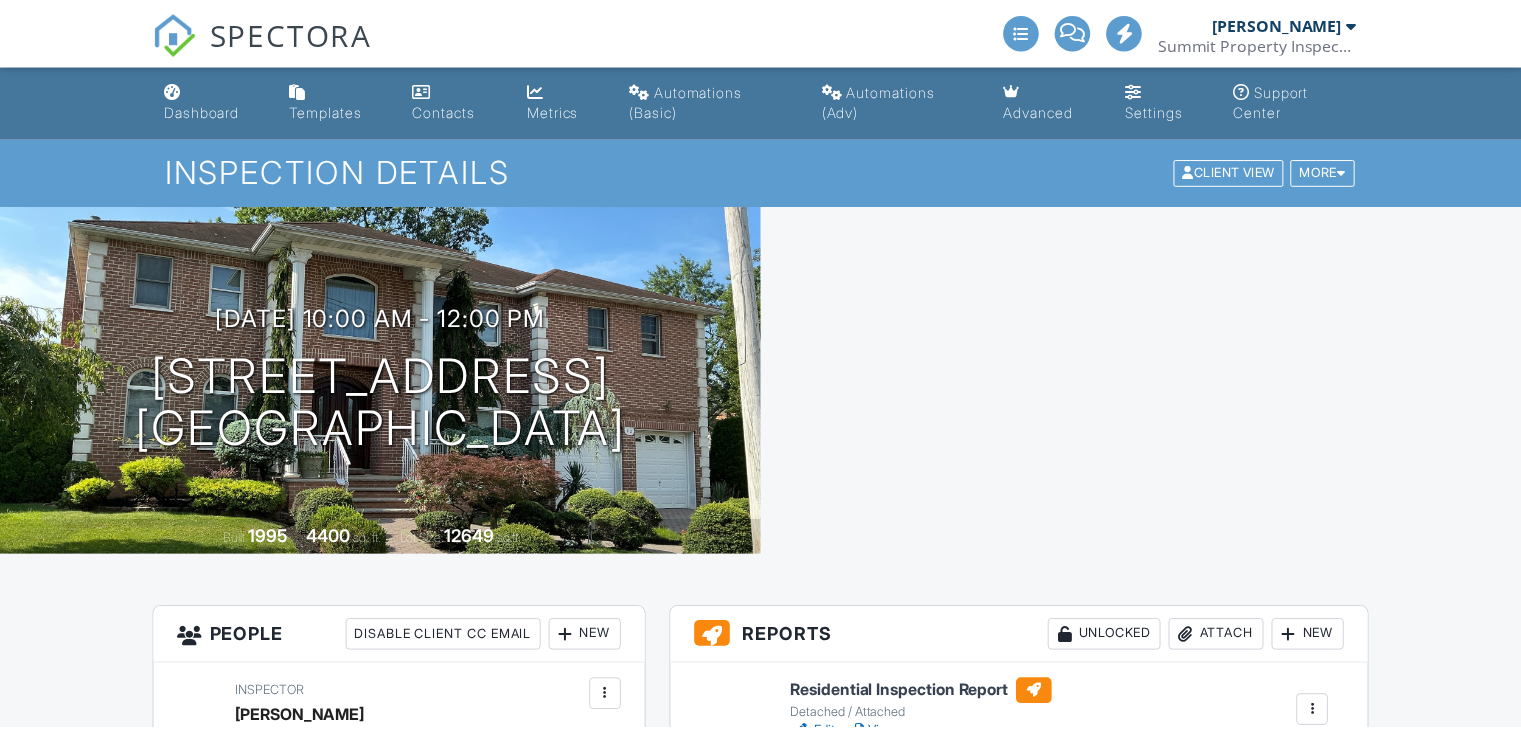 scroll, scrollTop: 0, scrollLeft: 0, axis: both 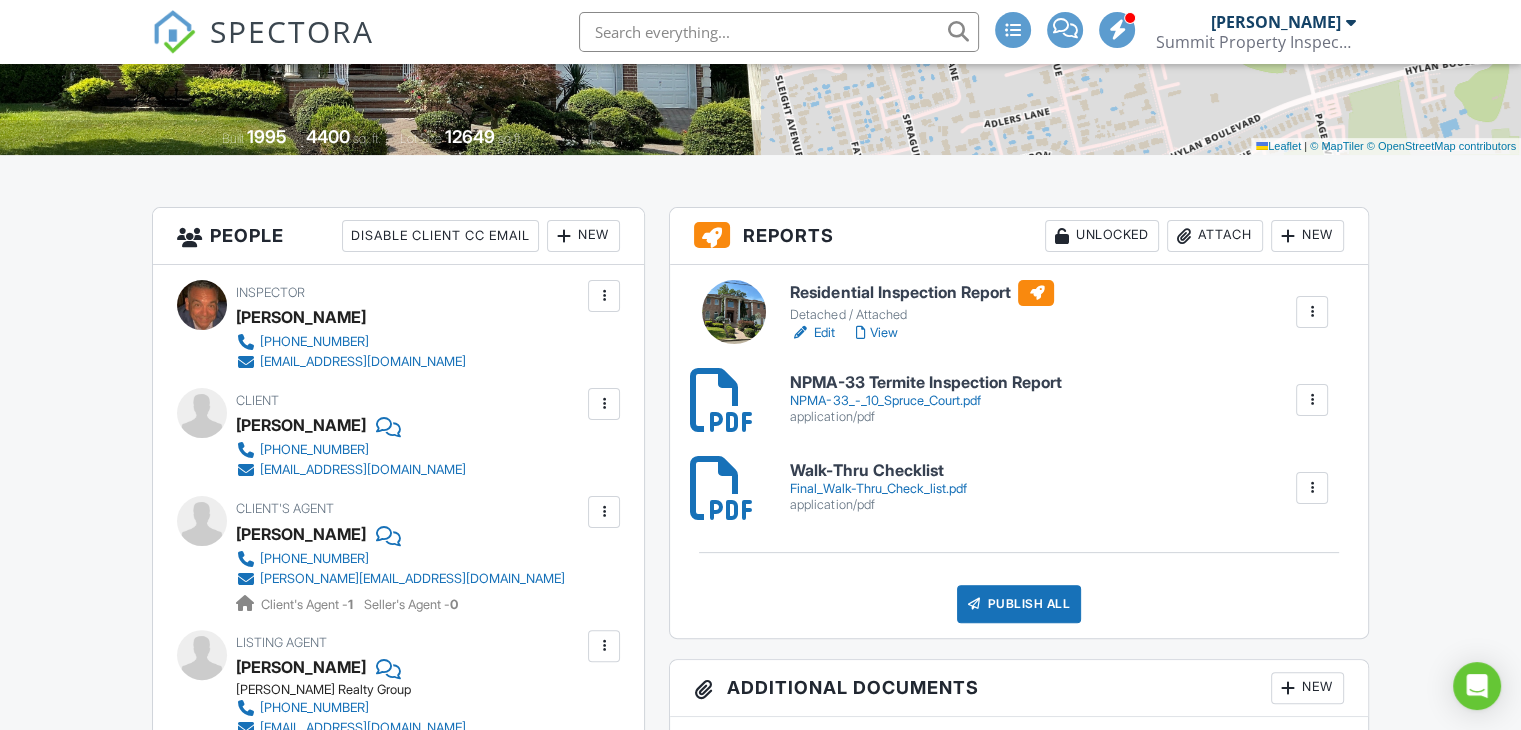 click on "Publish All" at bounding box center [1019, 604] 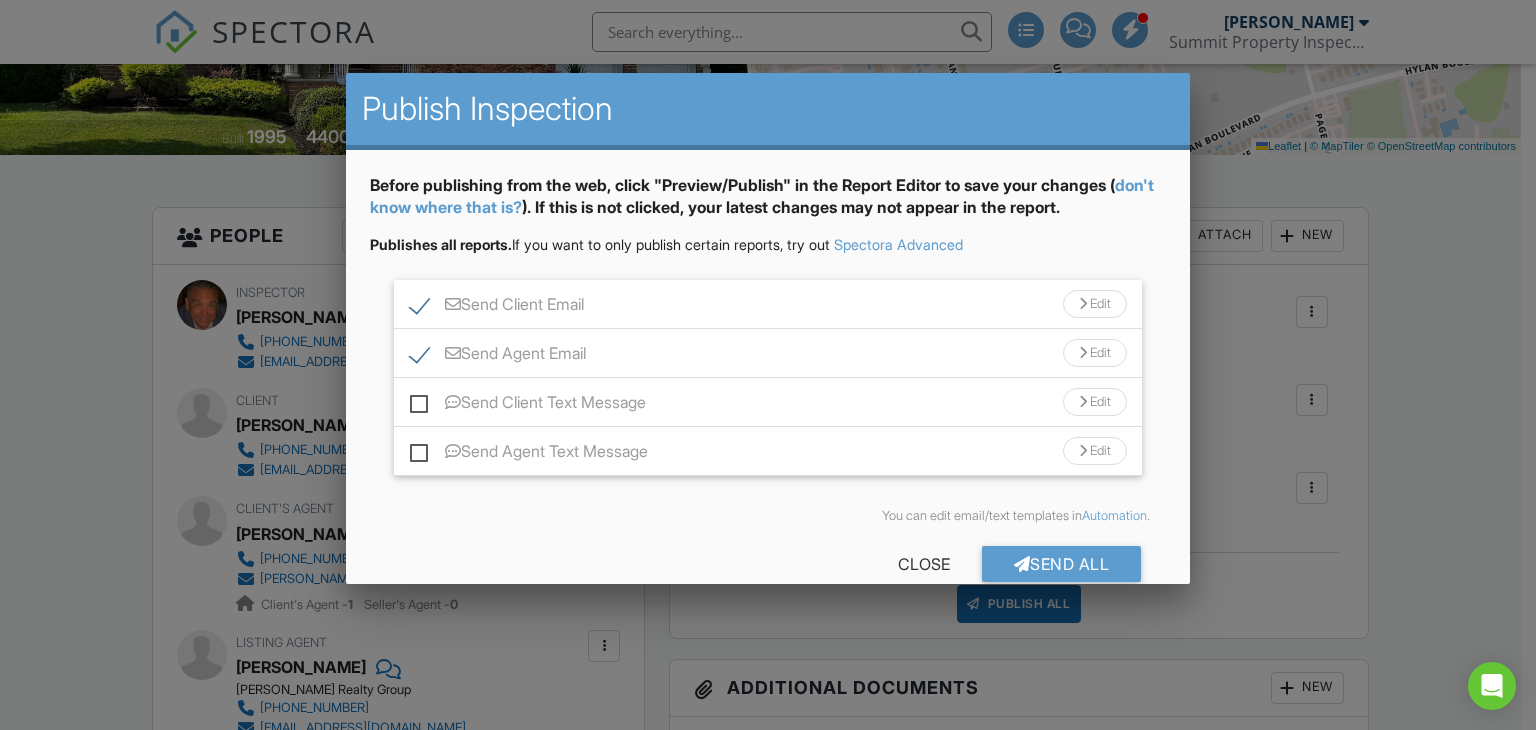 click on "Send Agent Email" at bounding box center [498, 356] 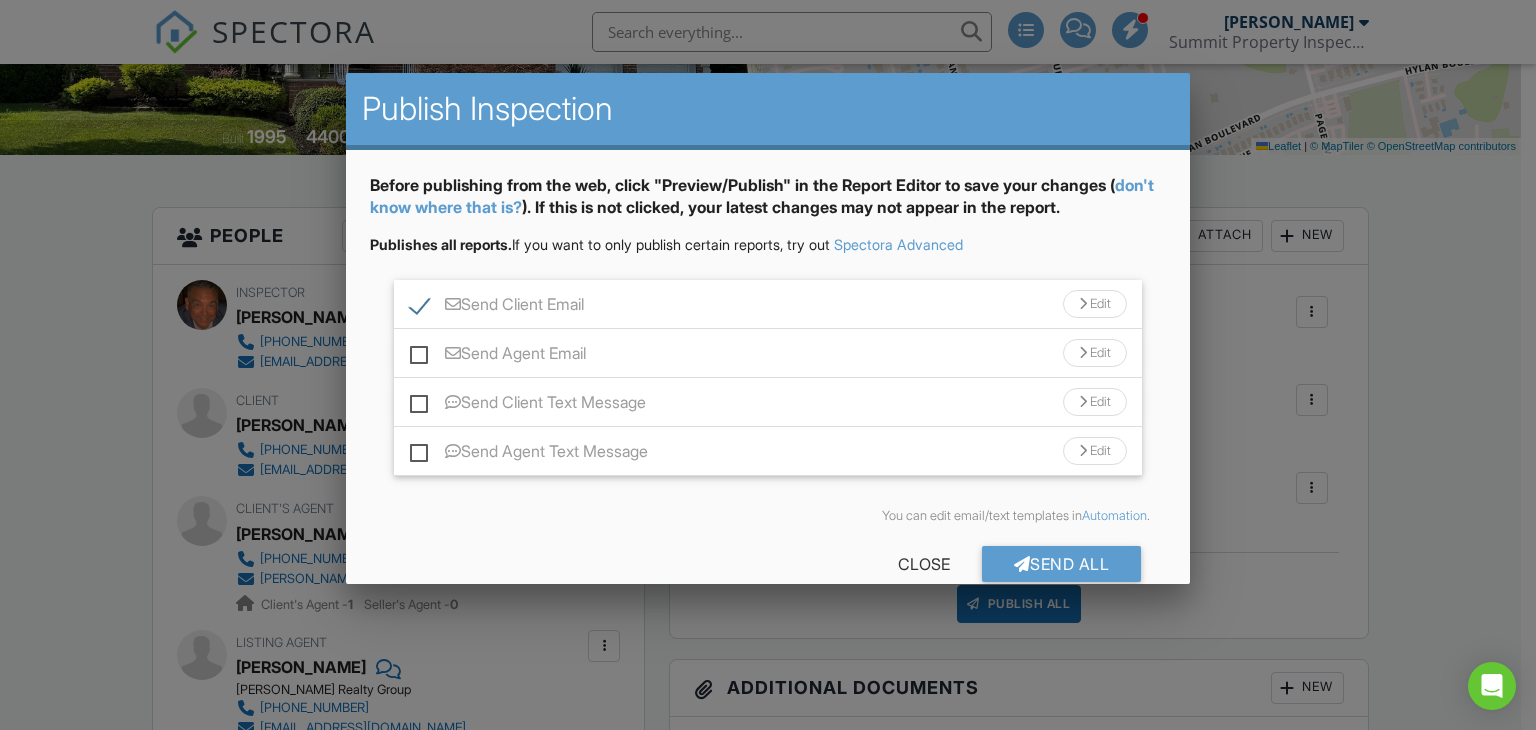 click on "Send Client Email
Edit" at bounding box center (768, 304) 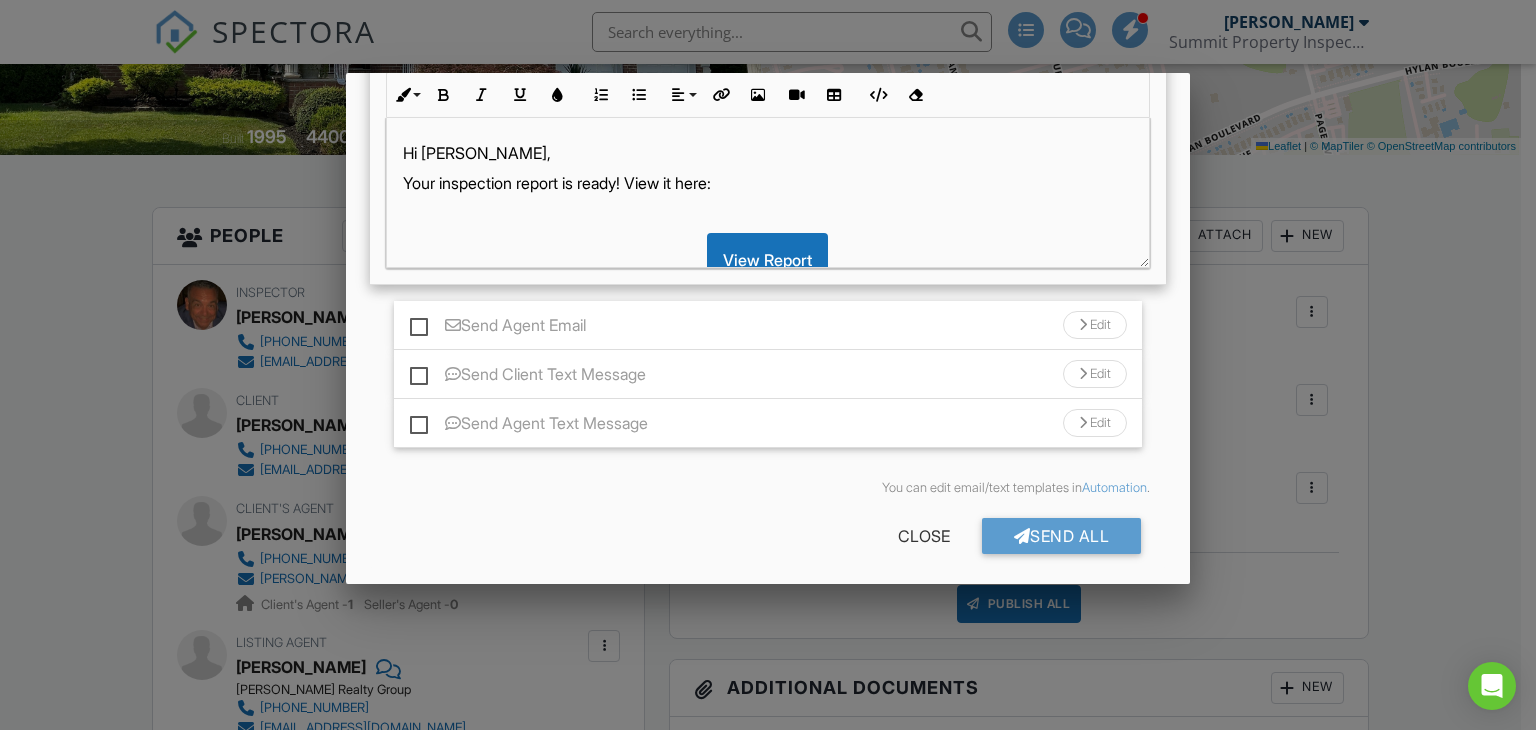 scroll, scrollTop: 400, scrollLeft: 0, axis: vertical 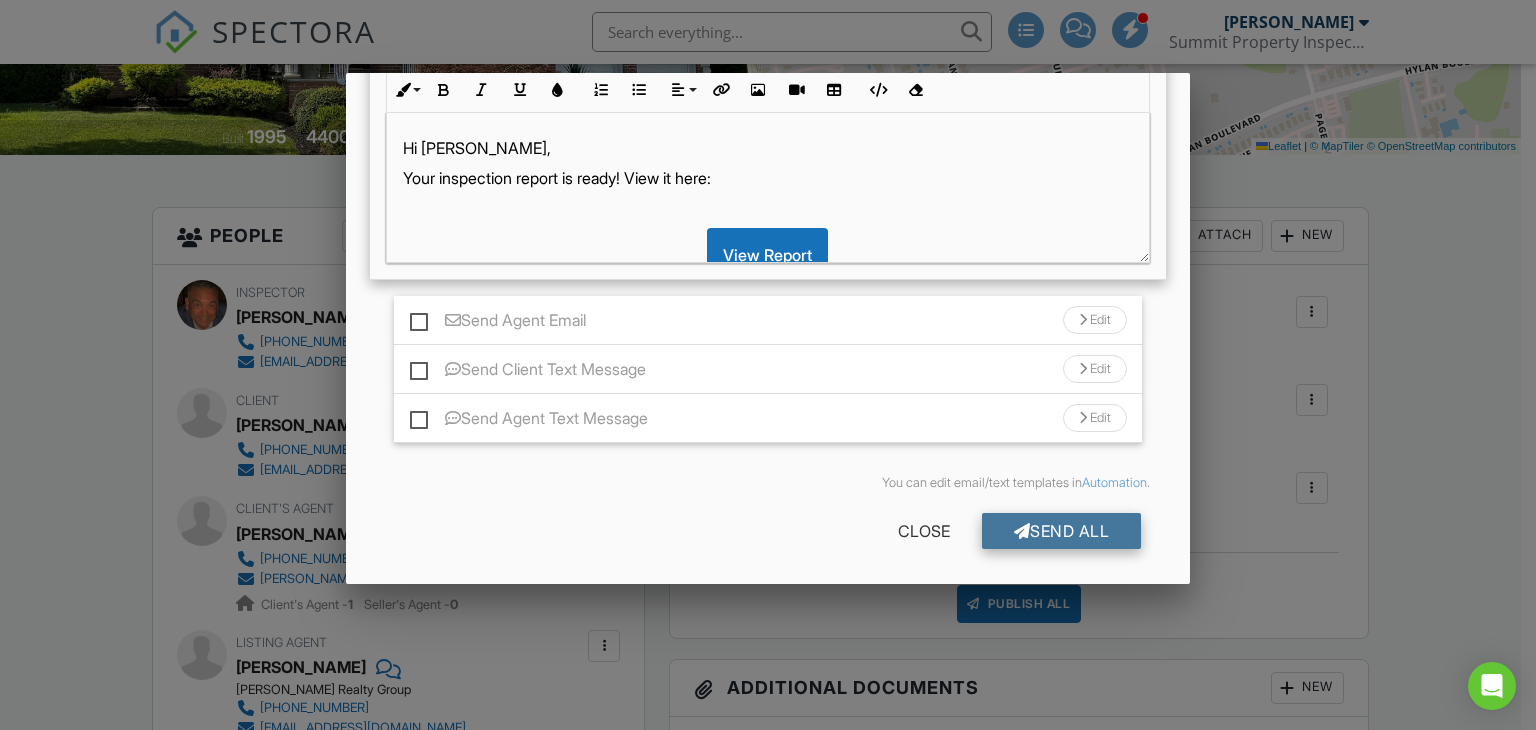 click on "Send All" at bounding box center (1062, 531) 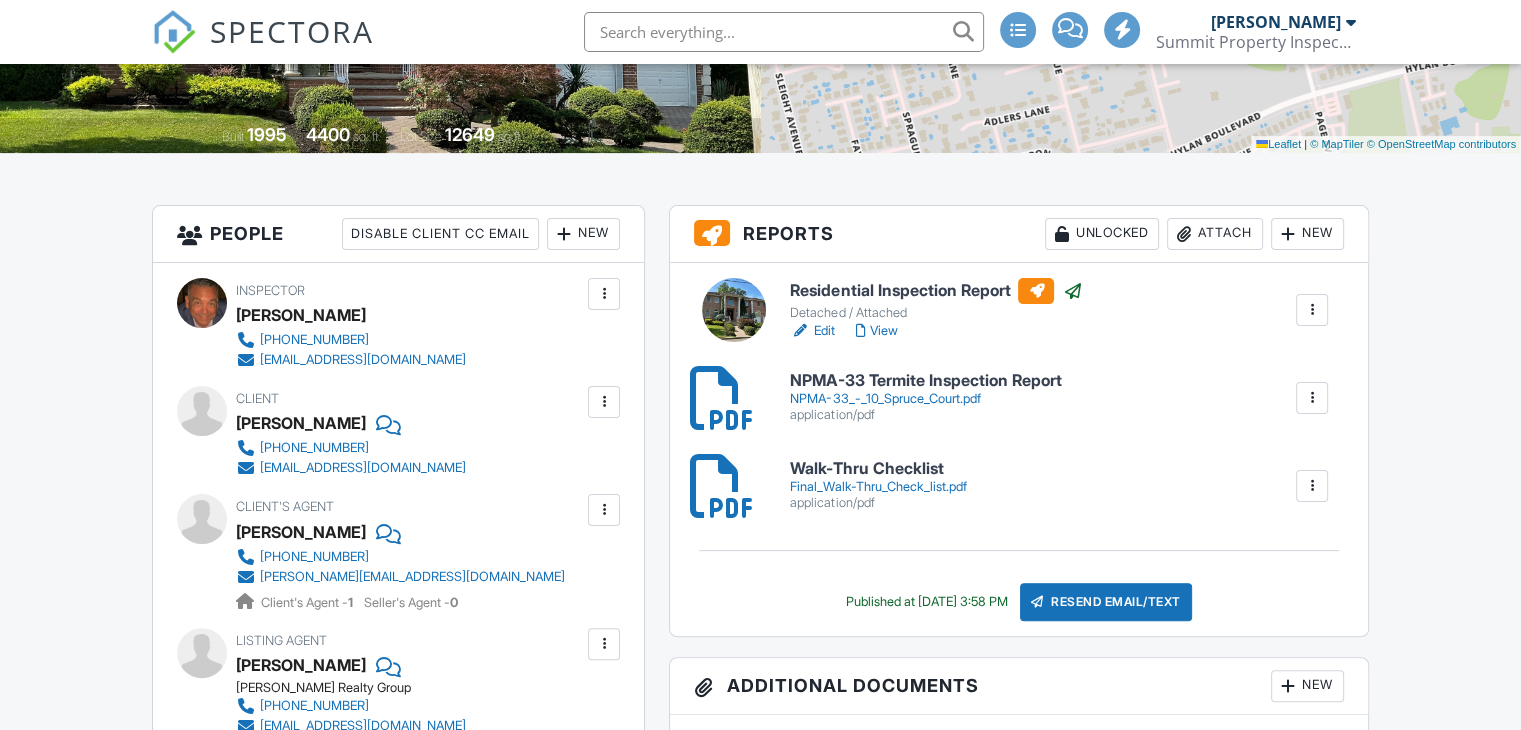 scroll, scrollTop: 402, scrollLeft: 0, axis: vertical 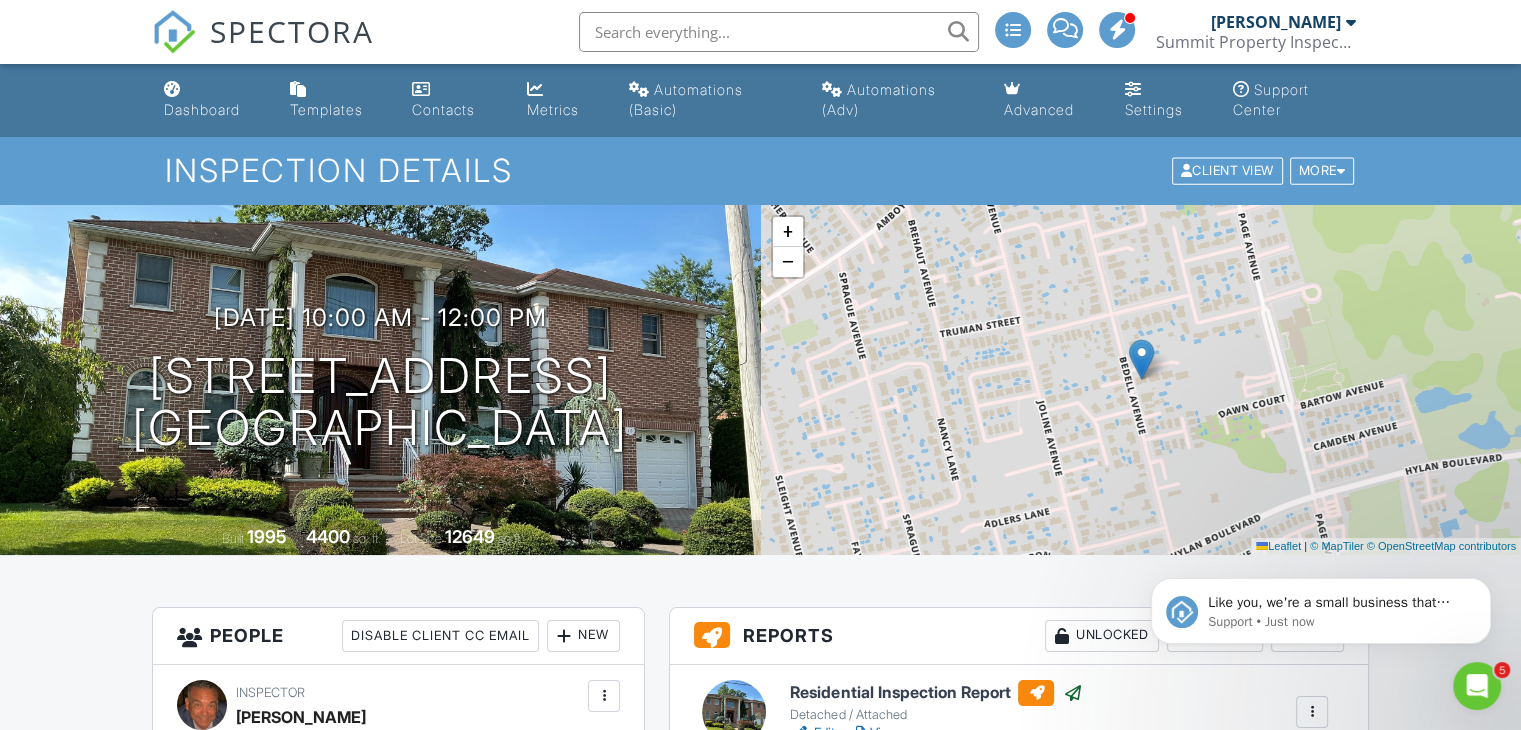 click on "Dashboard" at bounding box center (202, 109) 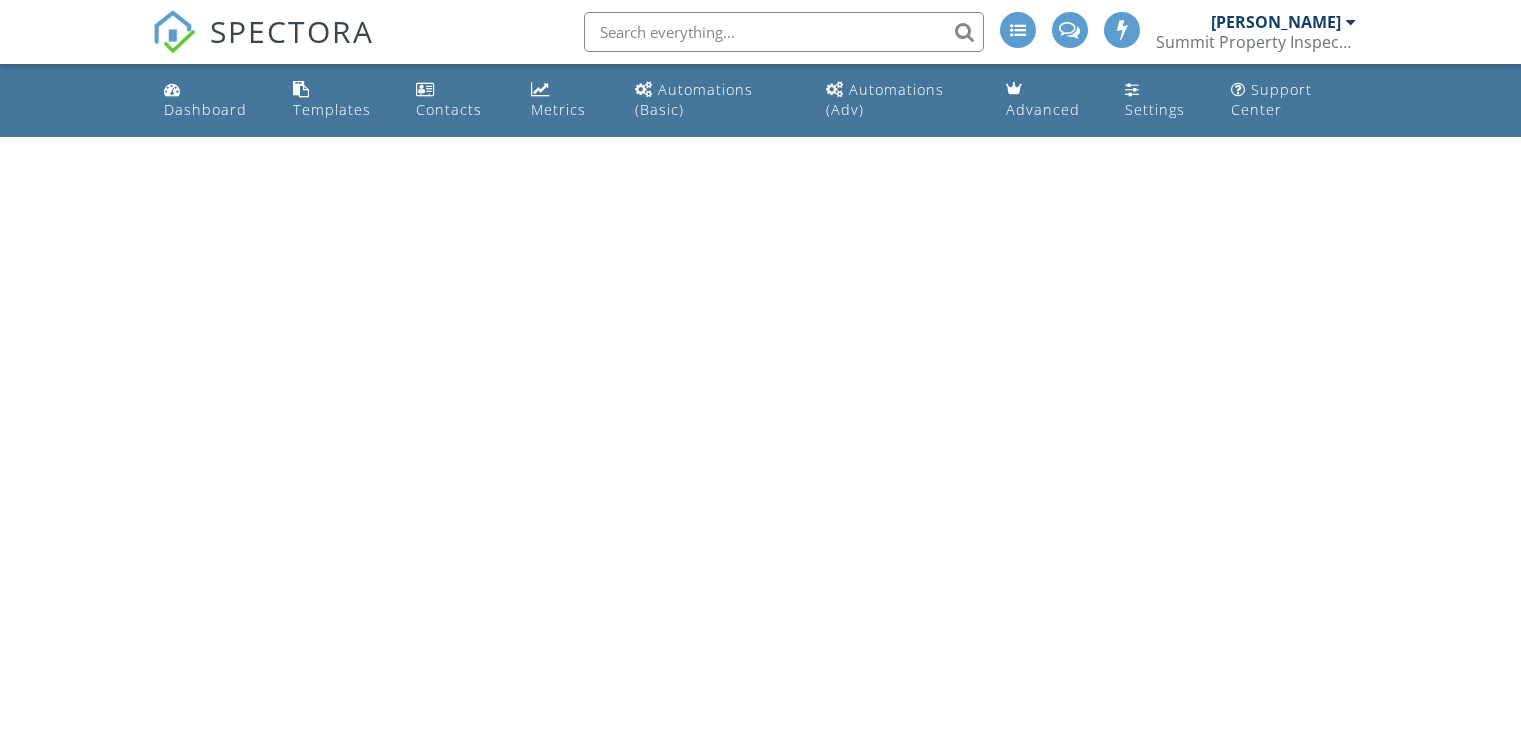 scroll, scrollTop: 0, scrollLeft: 0, axis: both 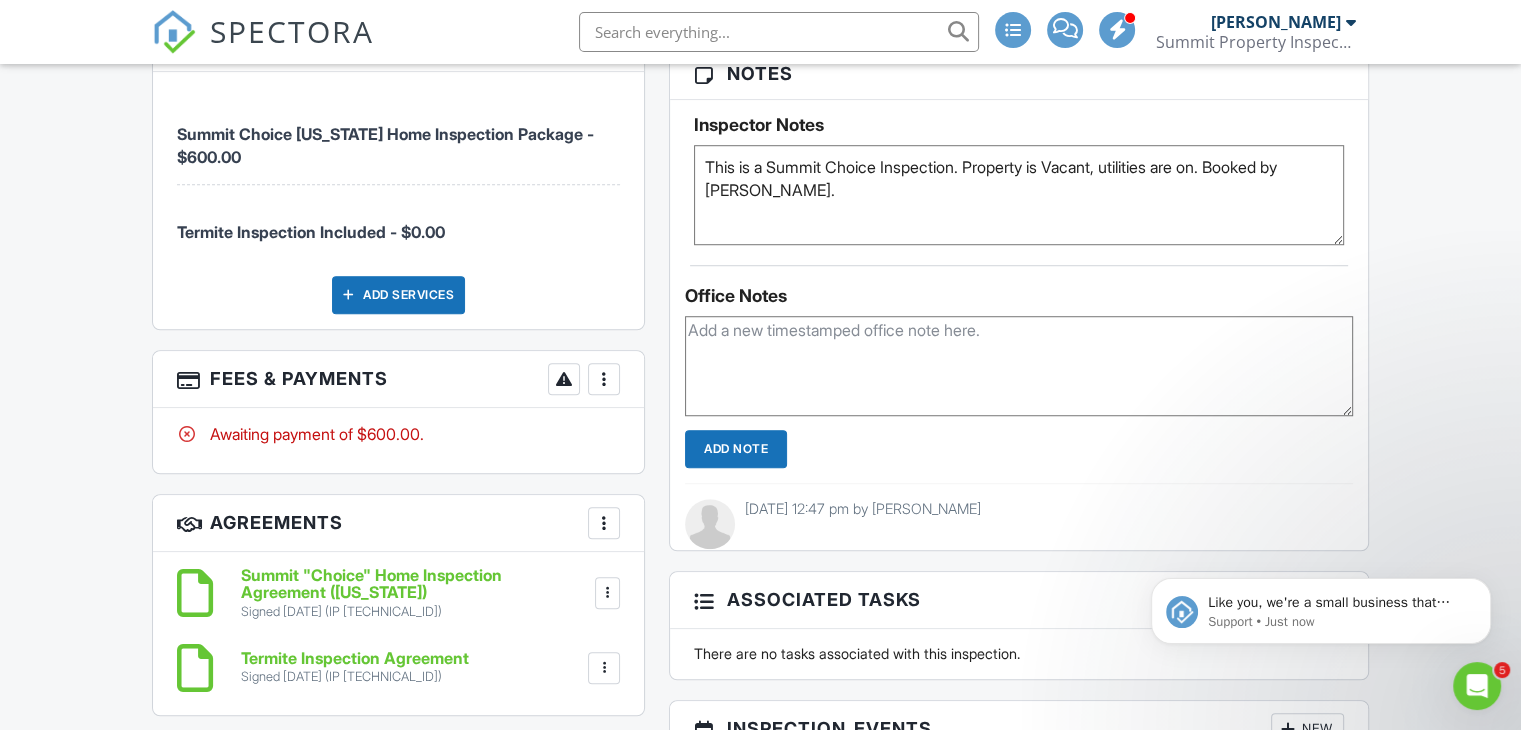 click at bounding box center (604, 379) 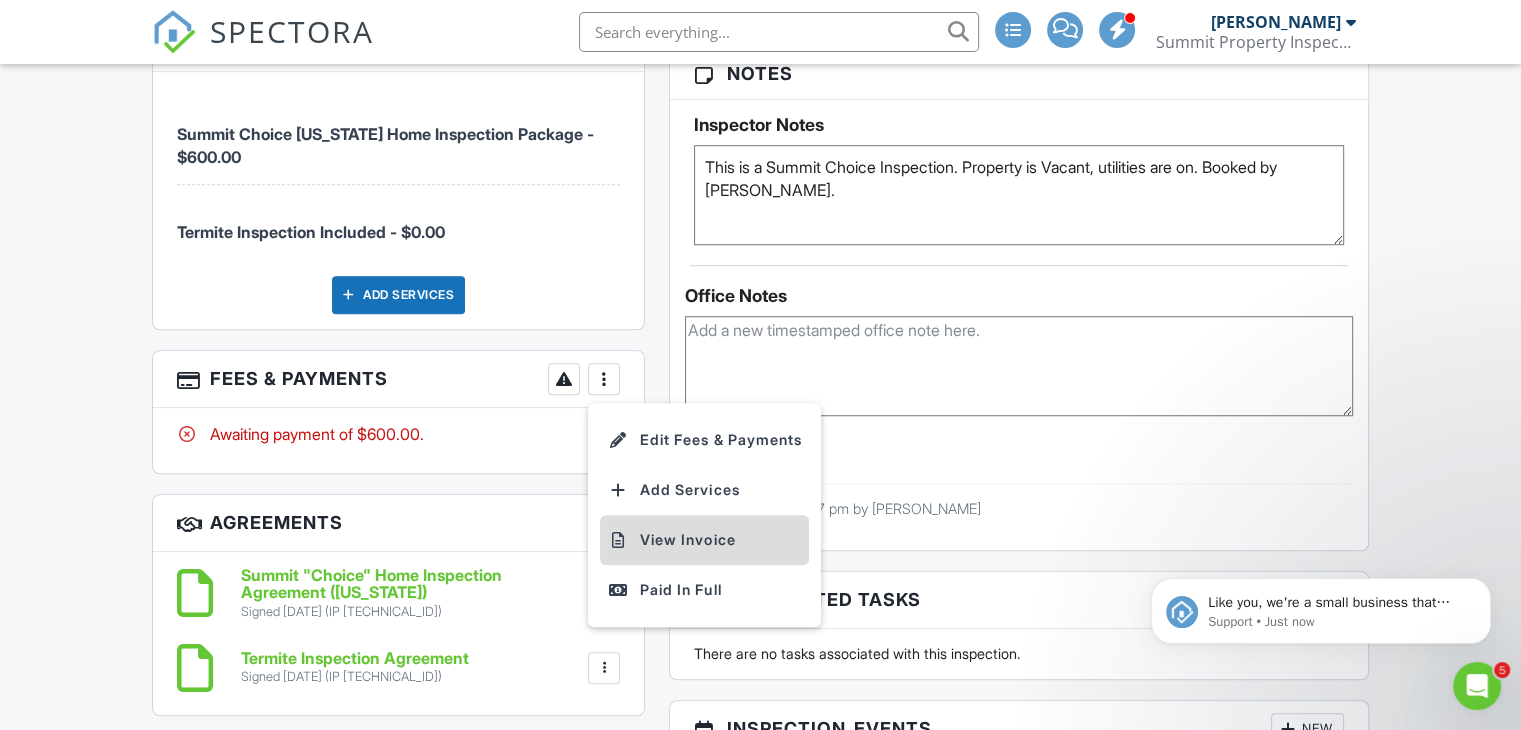 click on "View Invoice" at bounding box center (704, 540) 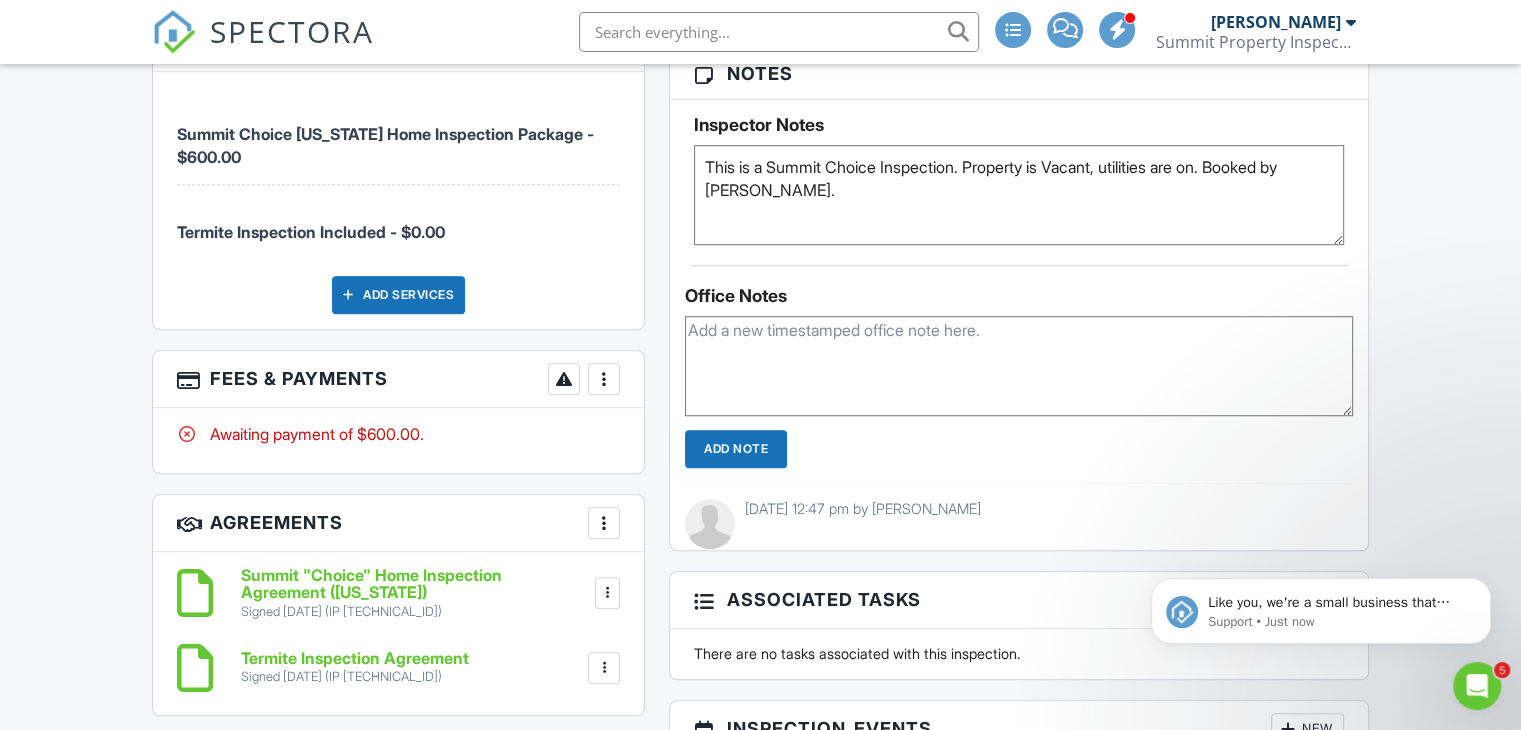click on "Summit "Choice" Home Inspection Agreement ([US_STATE])" at bounding box center (416, 584) 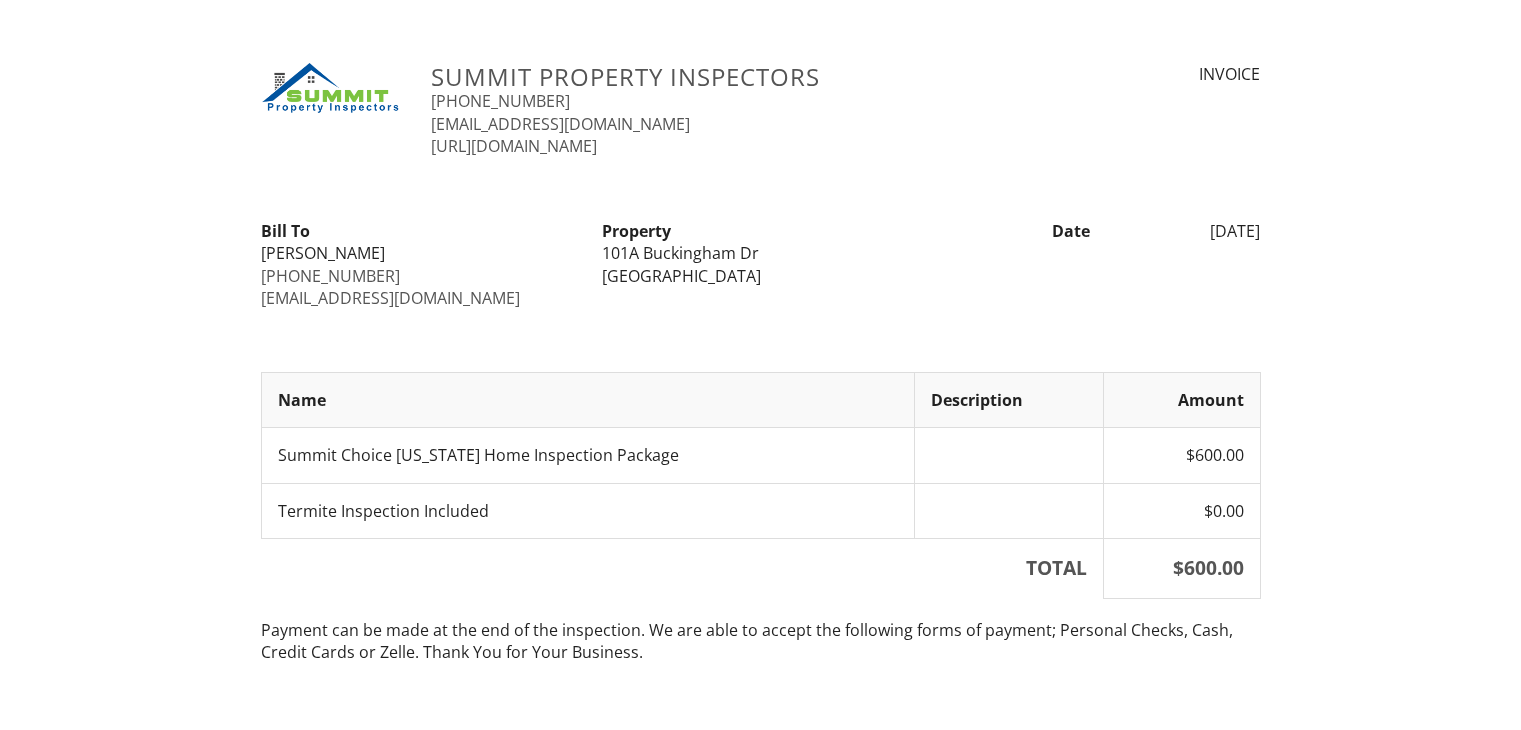 scroll, scrollTop: 0, scrollLeft: 0, axis: both 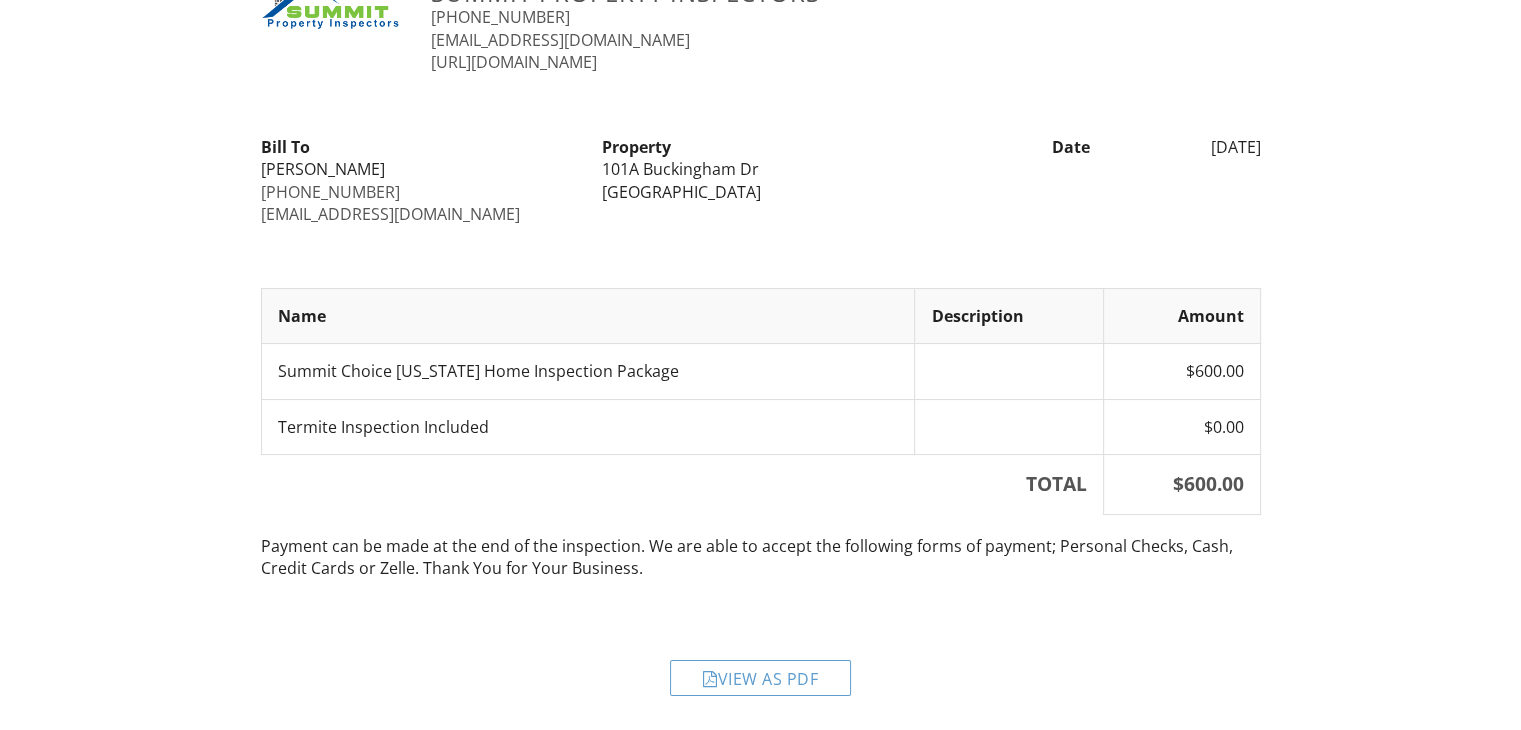 click on "View as PDF" at bounding box center (760, 678) 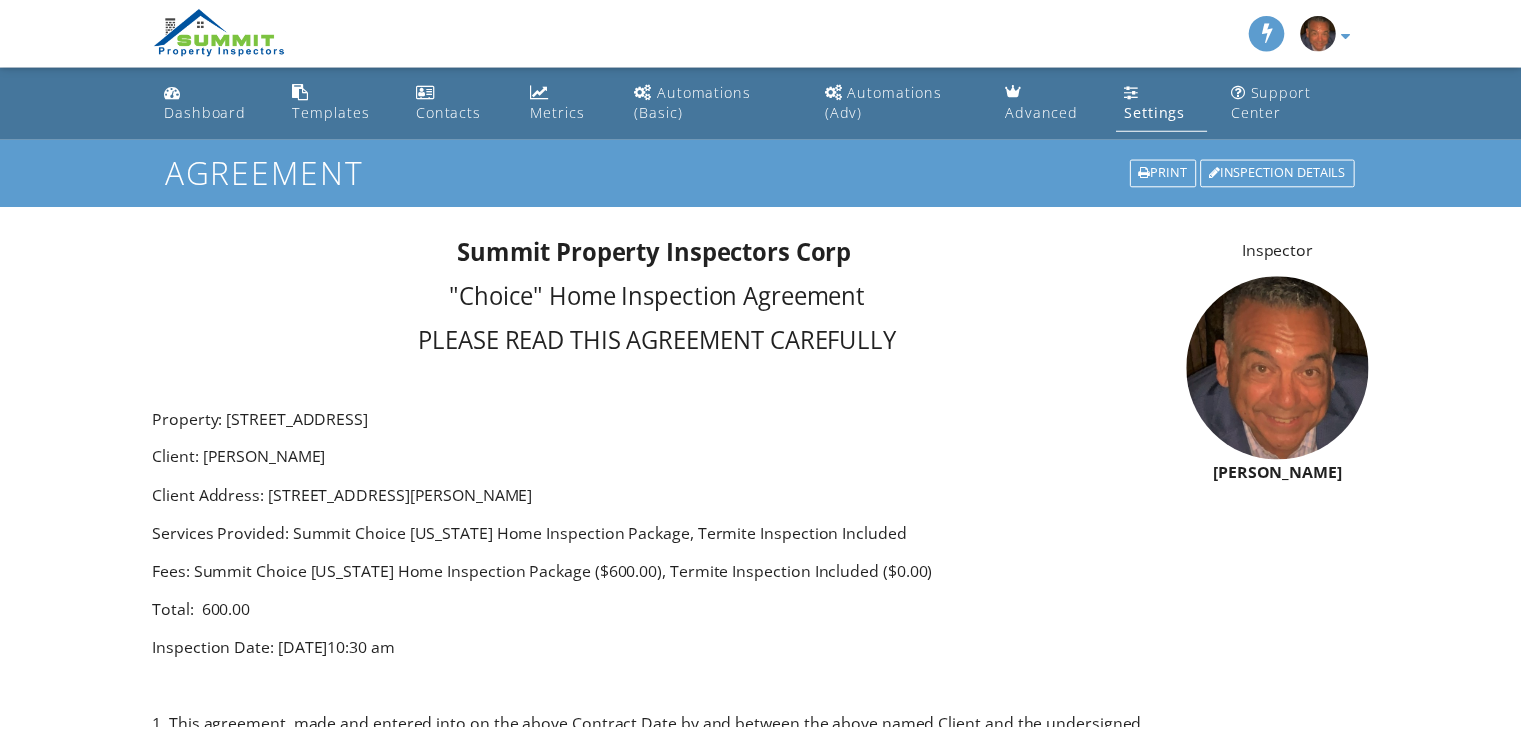scroll, scrollTop: 0, scrollLeft: 0, axis: both 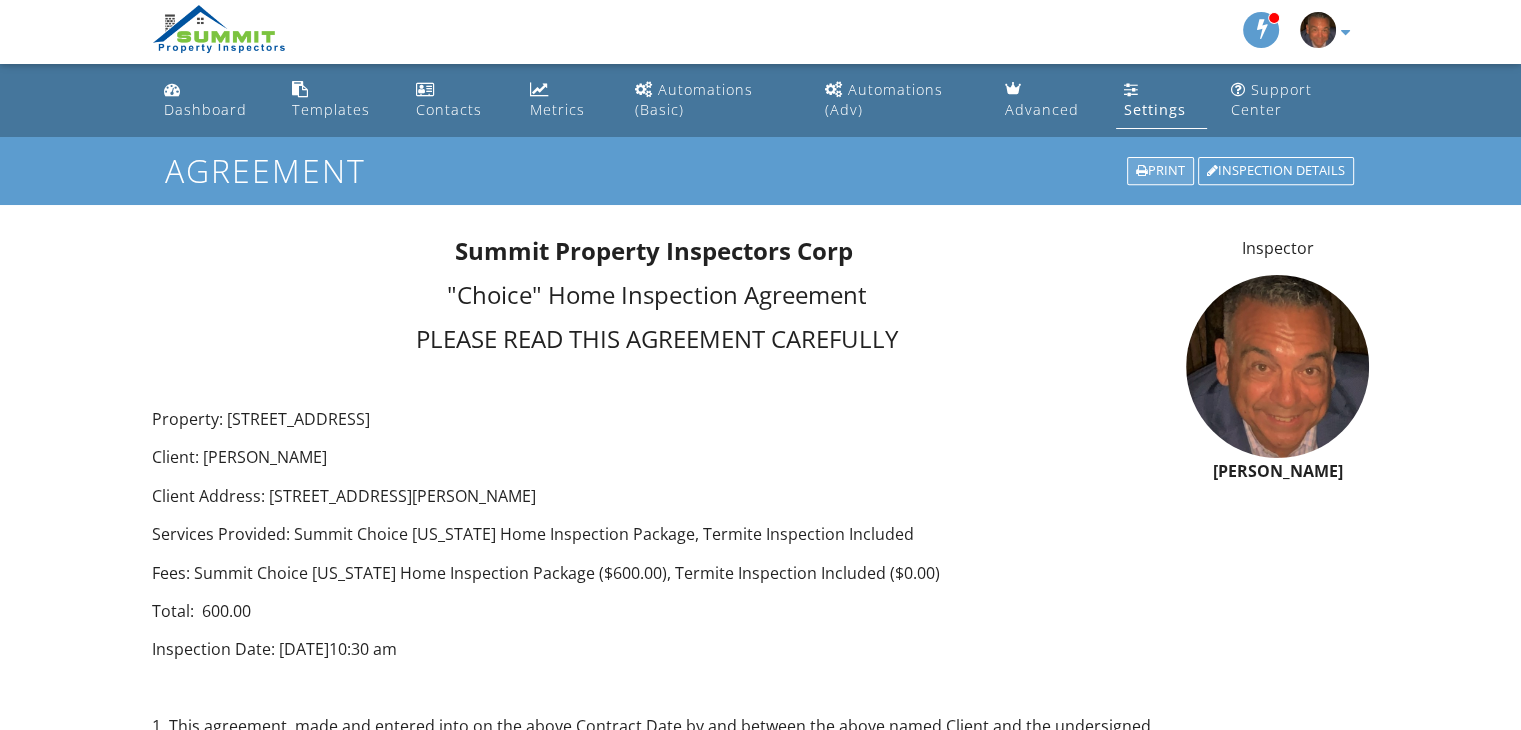 click on "Print" at bounding box center (1160, 171) 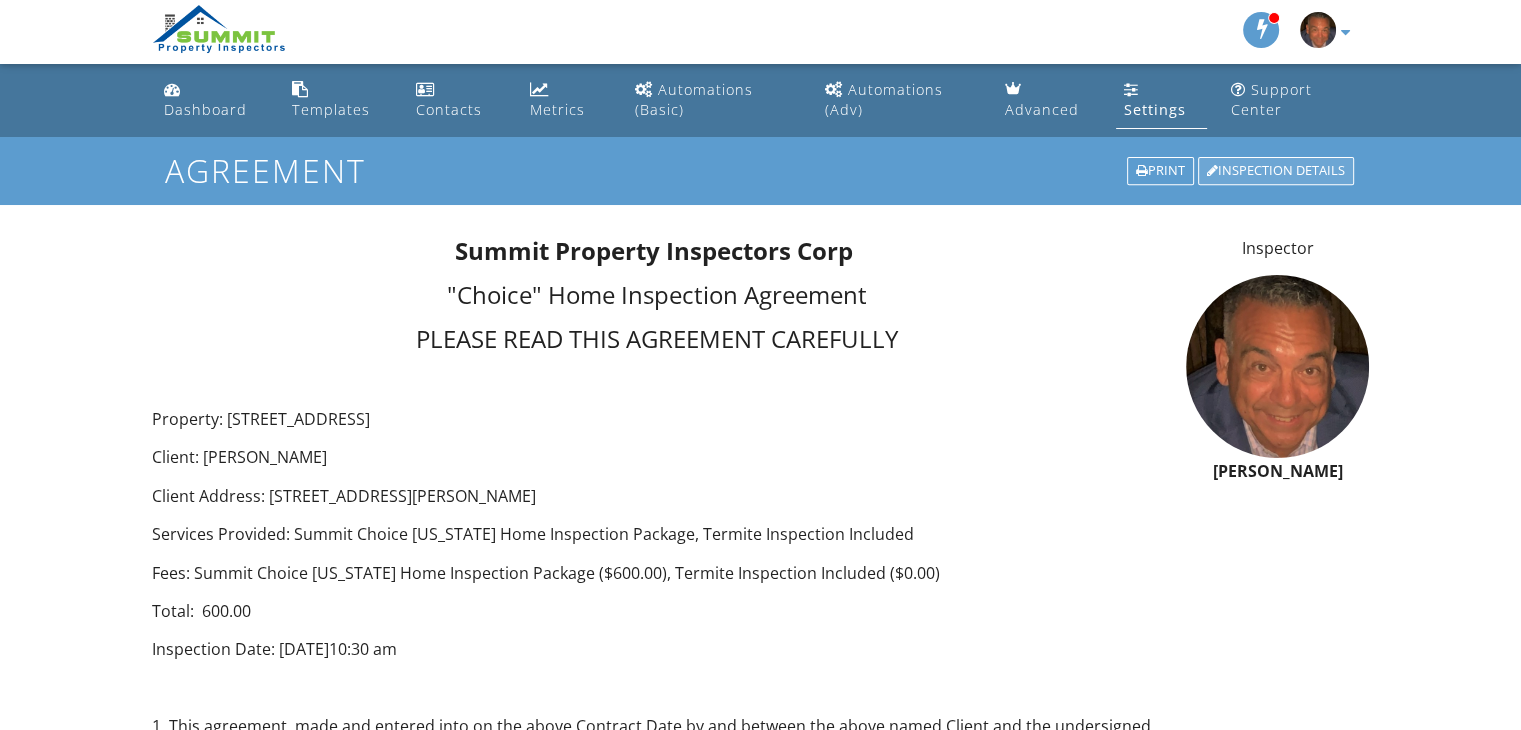 click on "Inspection Details" at bounding box center [1276, 171] 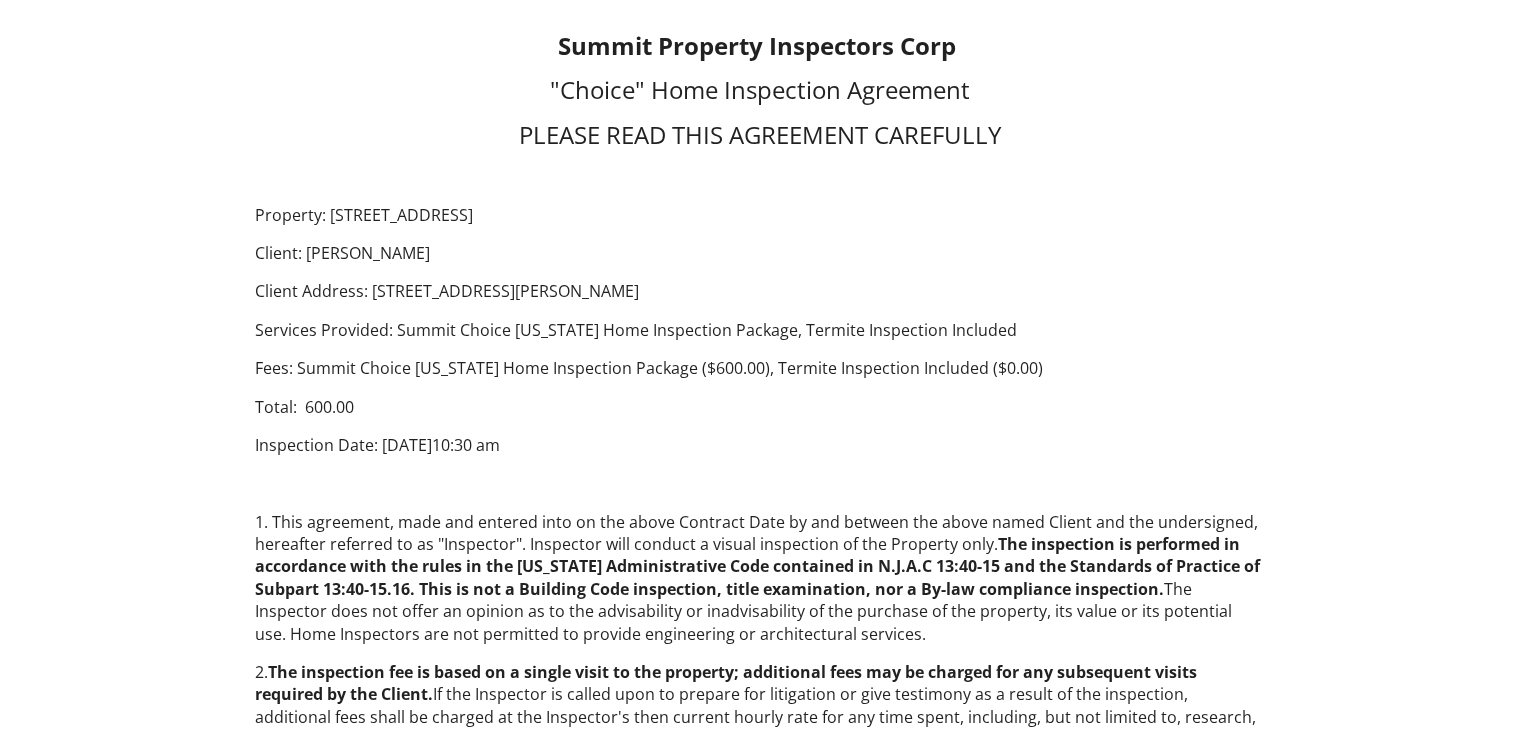 scroll, scrollTop: 0, scrollLeft: 0, axis: both 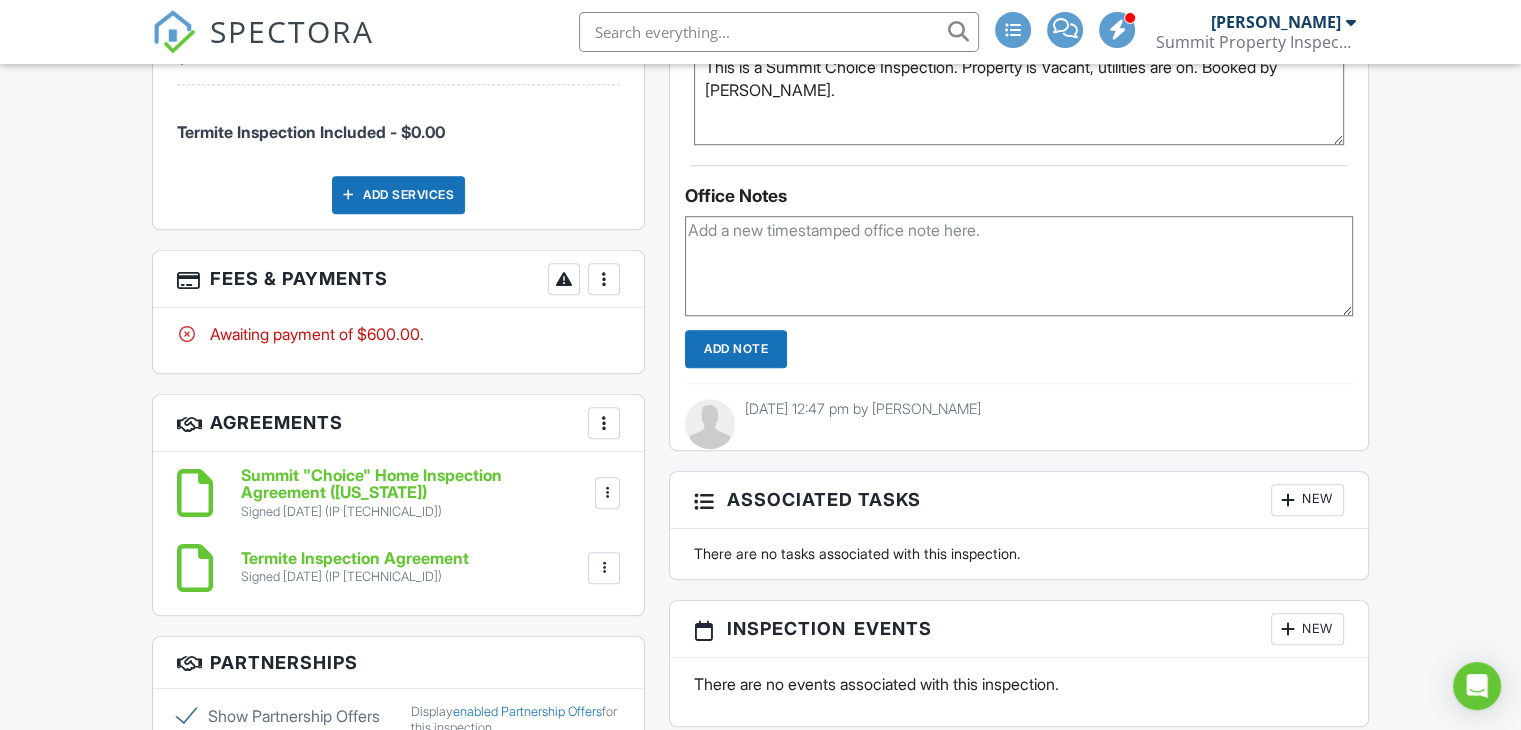 click on "Termite Inspection Agreement" at bounding box center [355, 559] 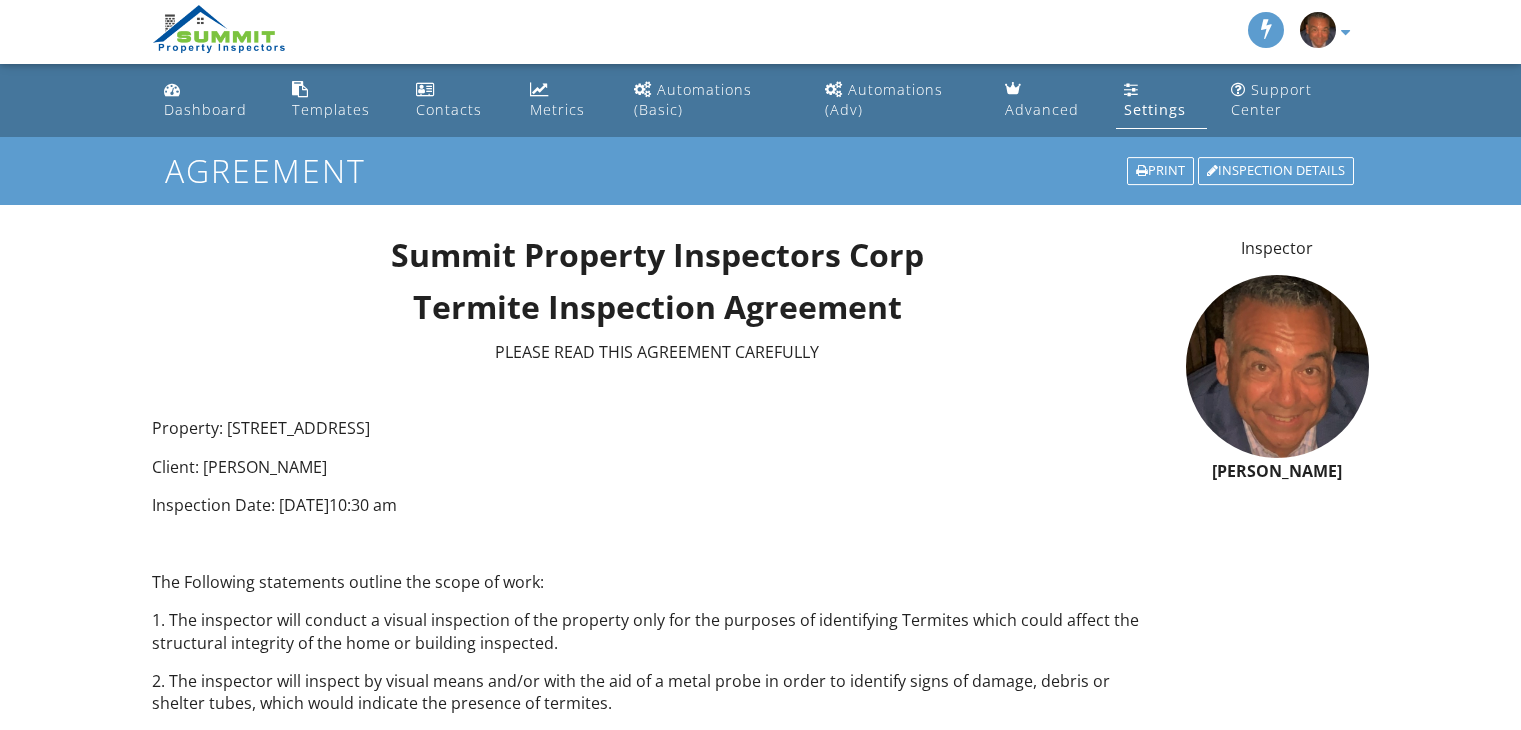 scroll, scrollTop: 0, scrollLeft: 0, axis: both 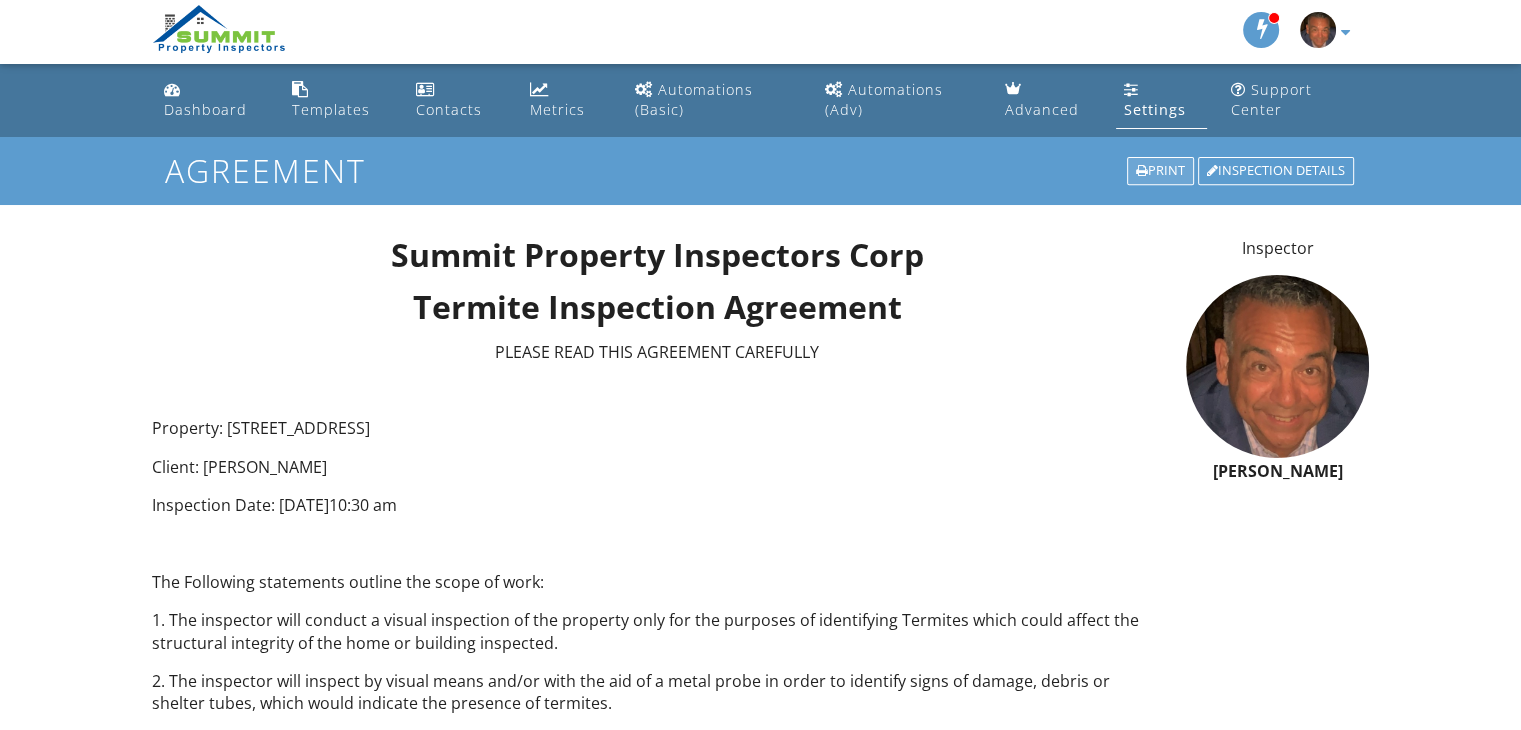 click on "Print" at bounding box center [1160, 171] 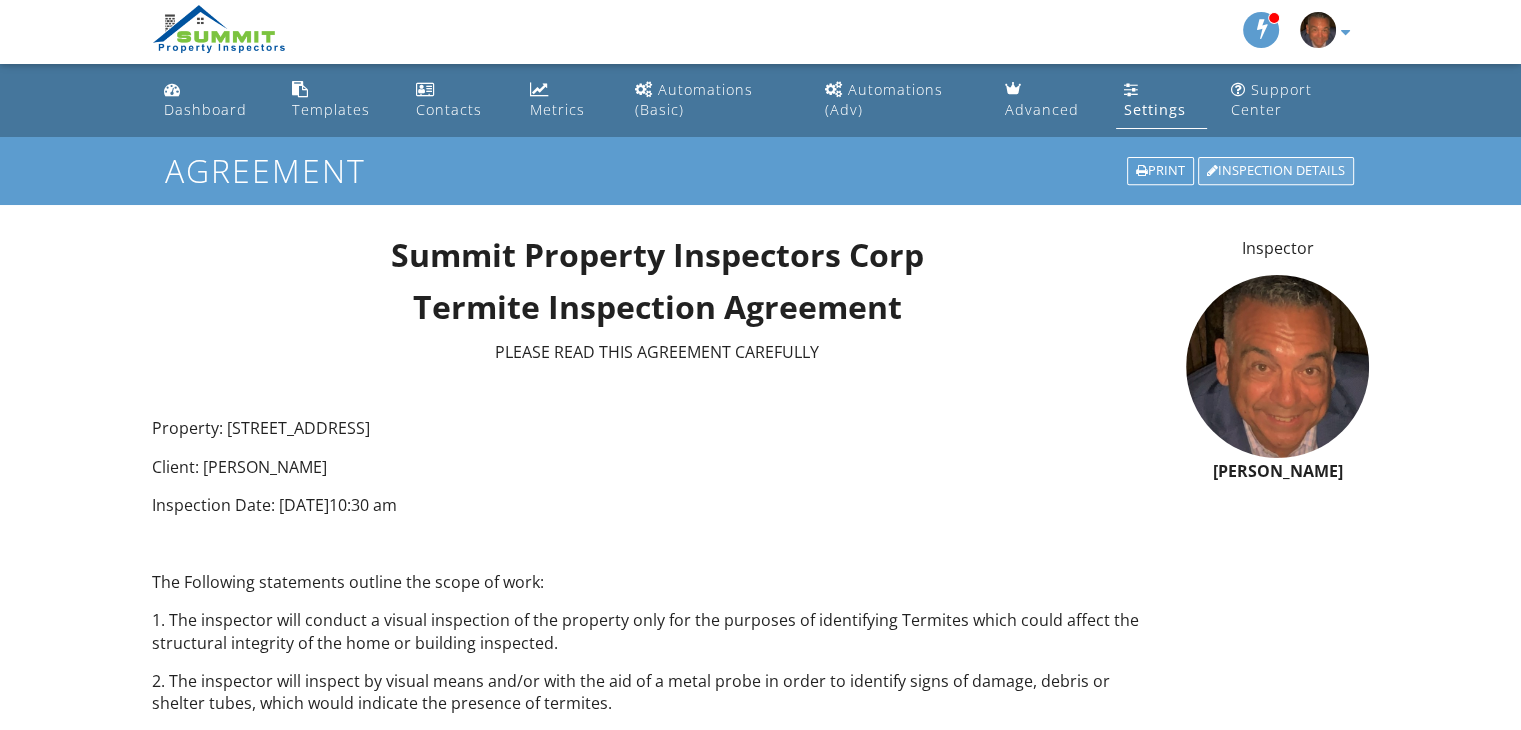 click on "Inspection Details" at bounding box center [1276, 171] 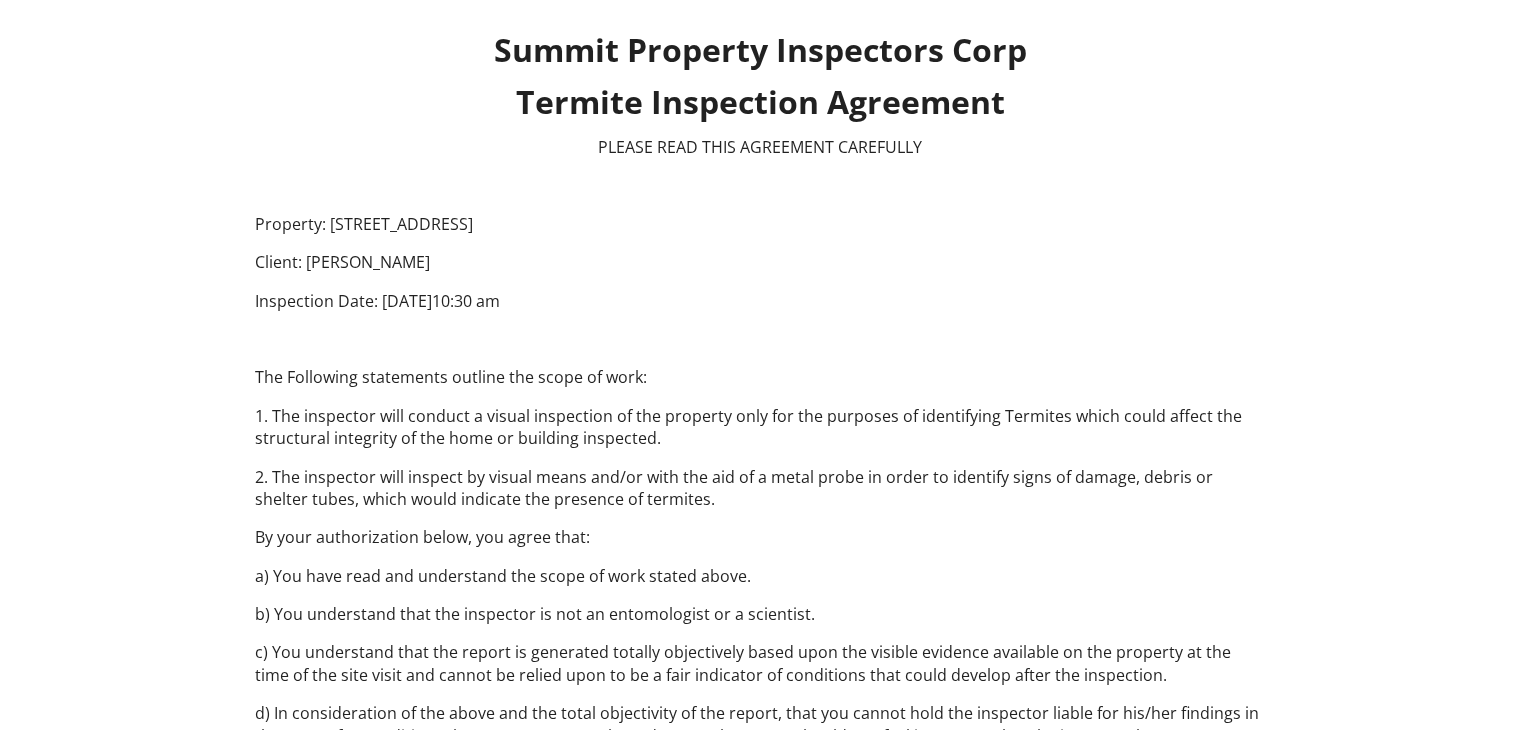 scroll, scrollTop: 0, scrollLeft: 0, axis: both 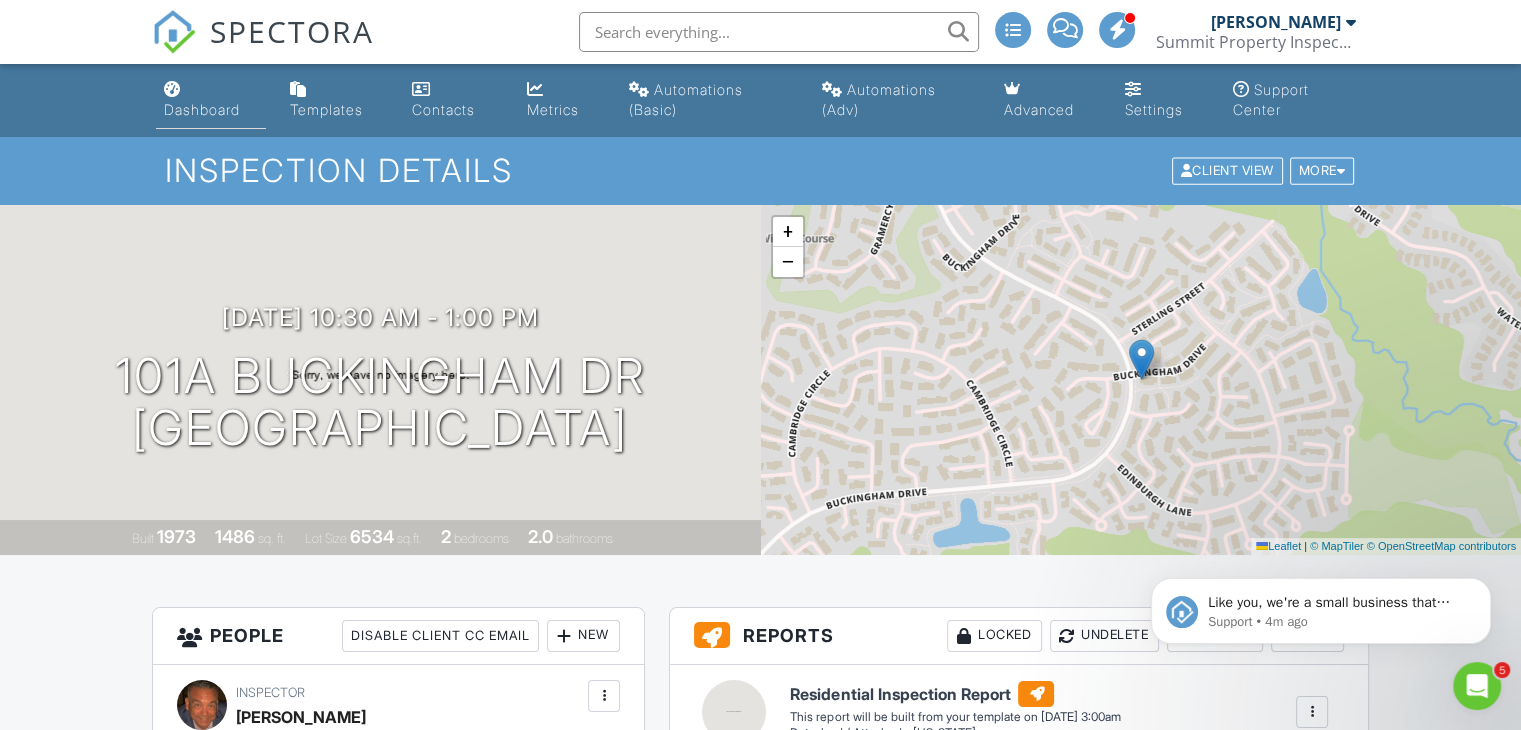 click on "Dashboard" at bounding box center (202, 109) 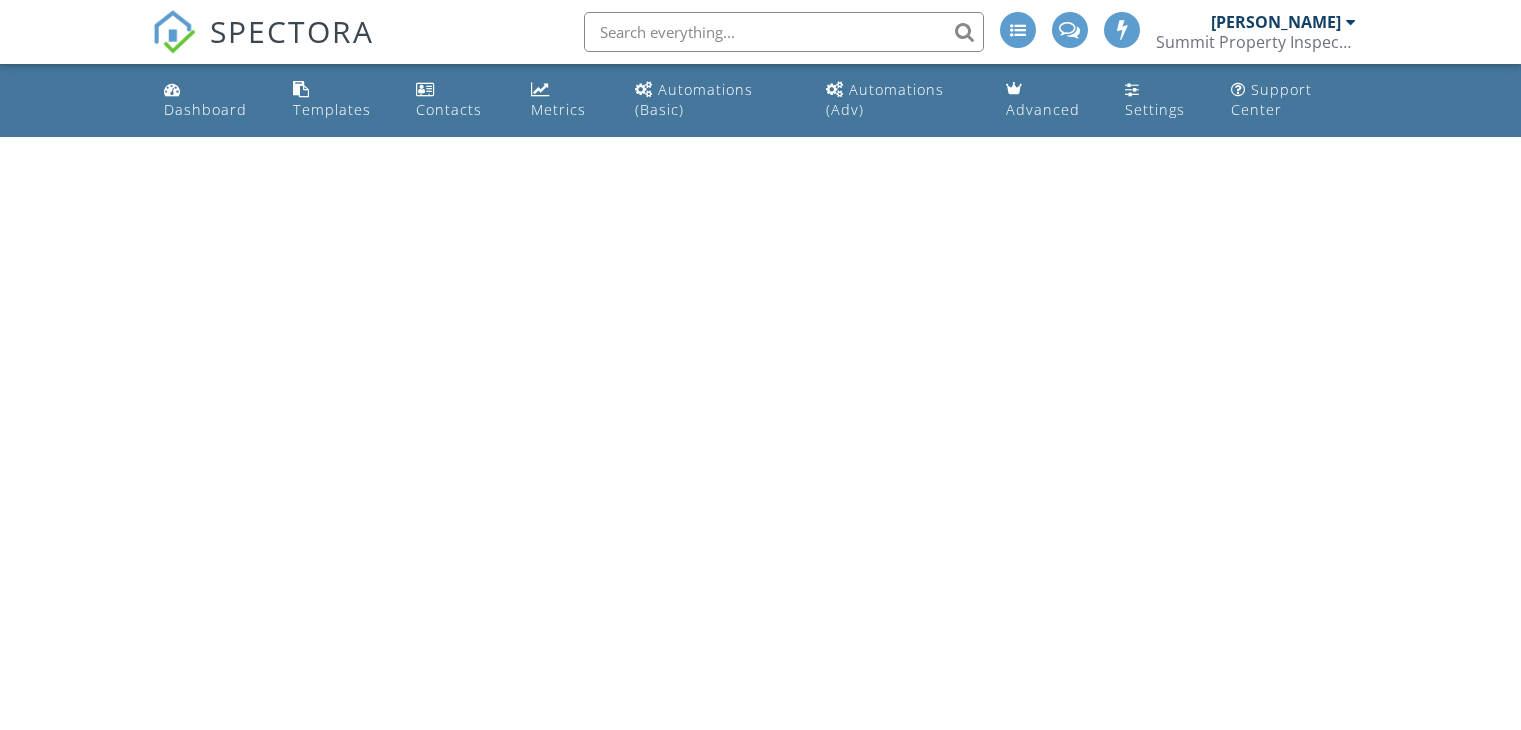 scroll, scrollTop: 0, scrollLeft: 0, axis: both 